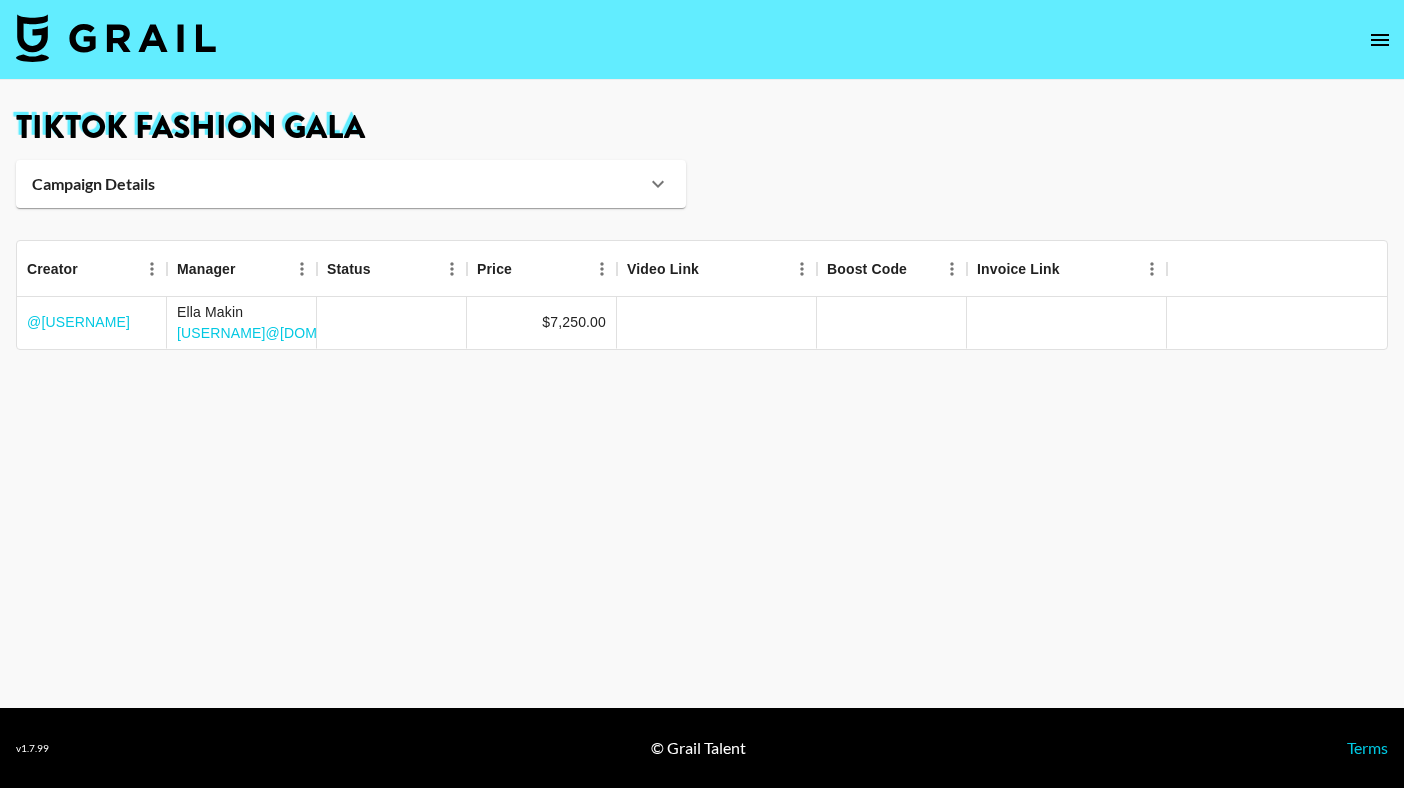 scroll, scrollTop: 0, scrollLeft: 0, axis: both 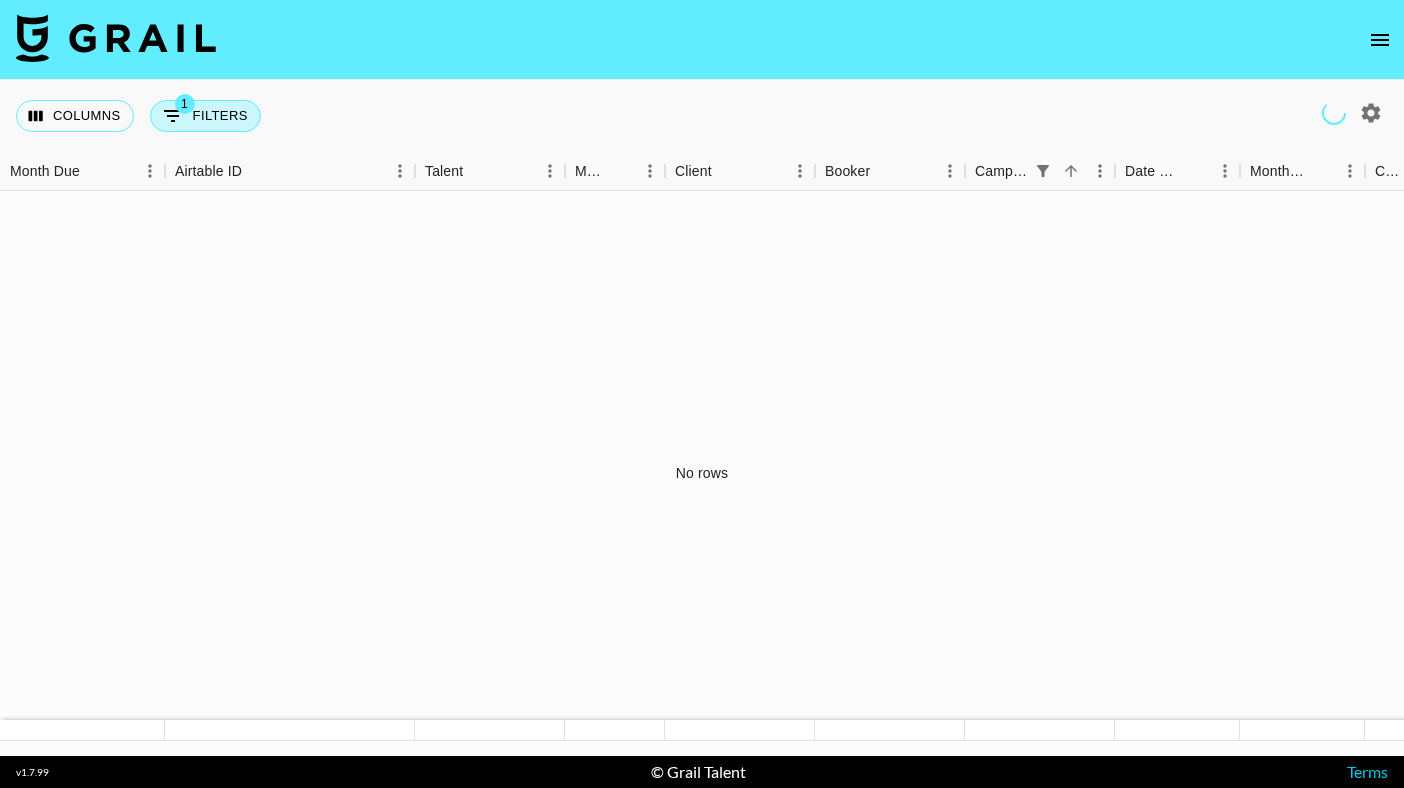 click on "1 Filters" at bounding box center [205, 116] 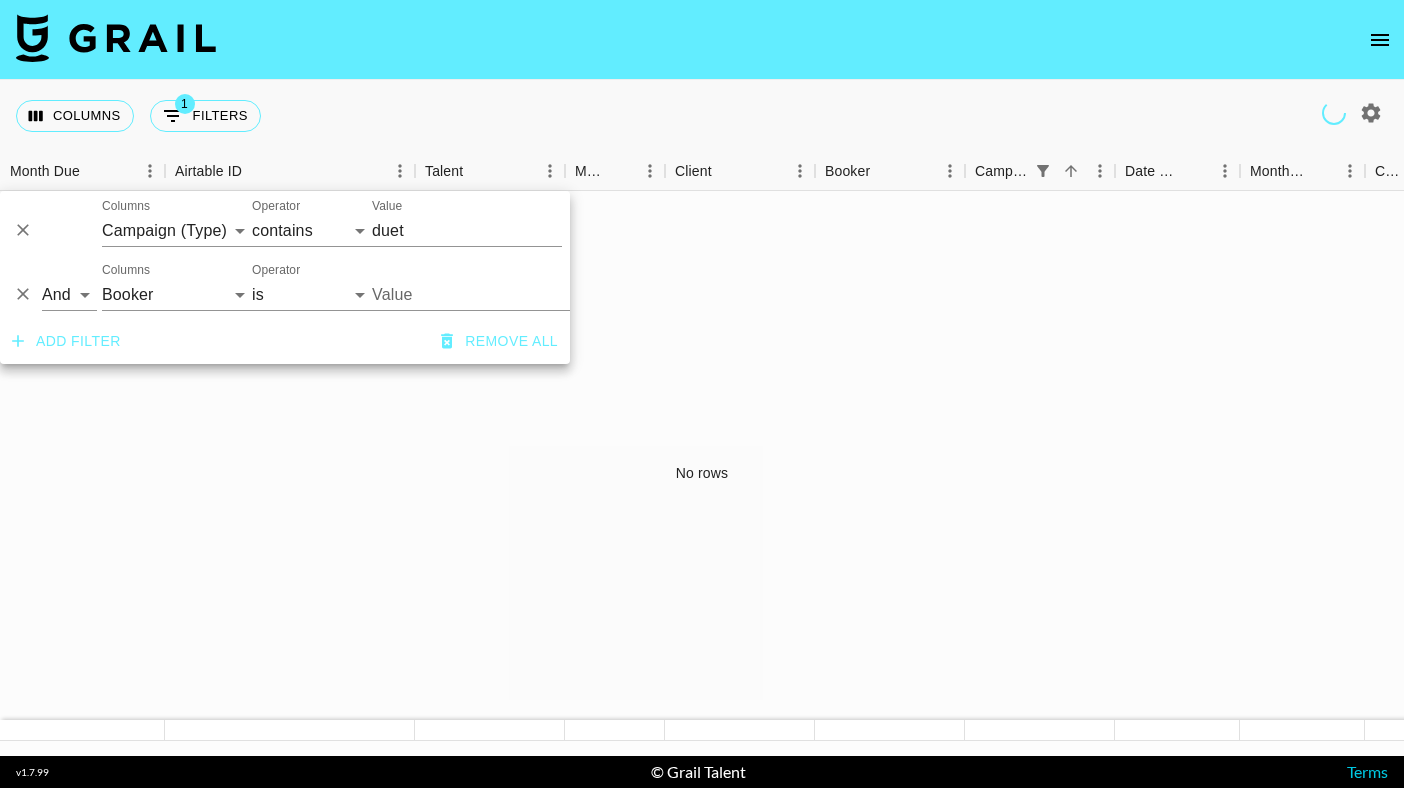 click 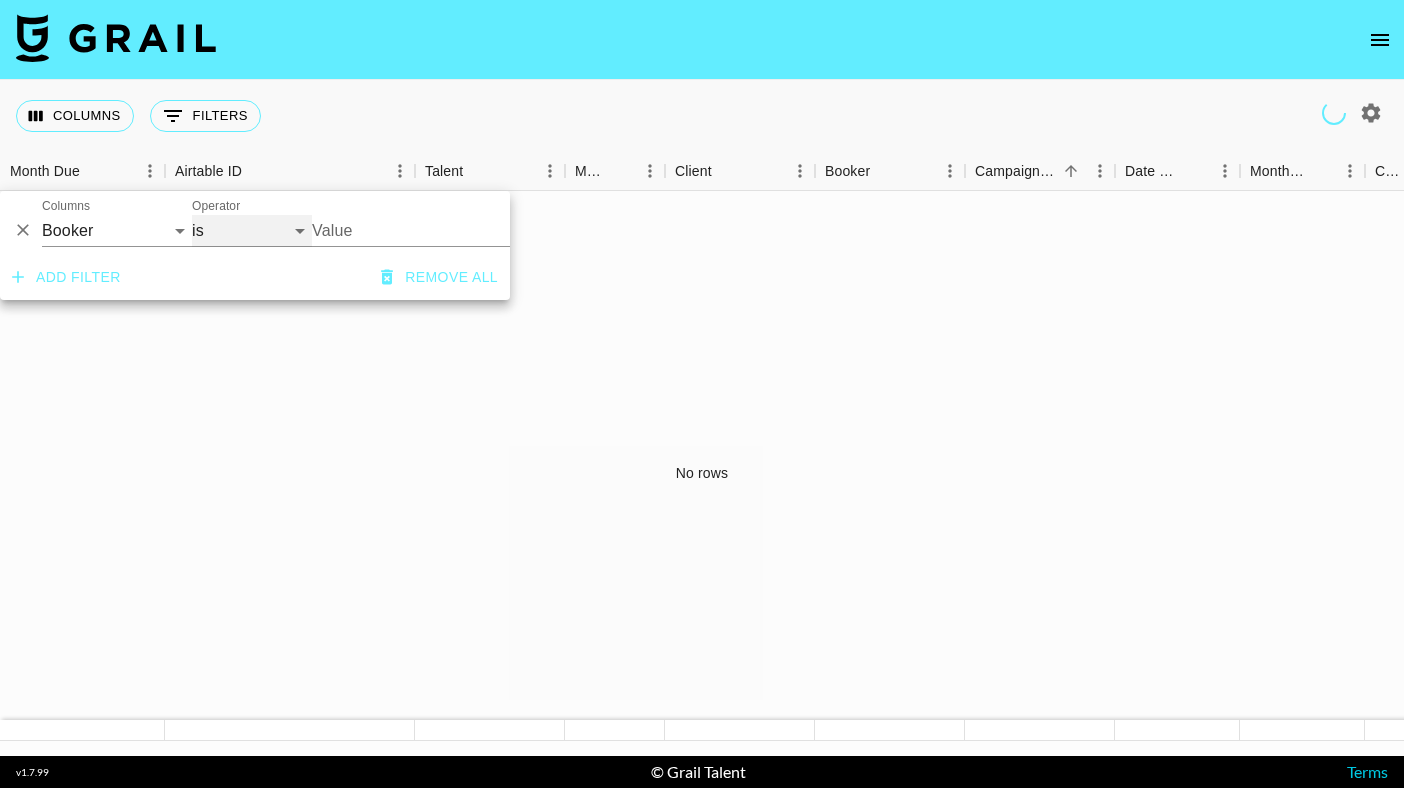 click on "is is not is any of is not any of" at bounding box center (252, 231) 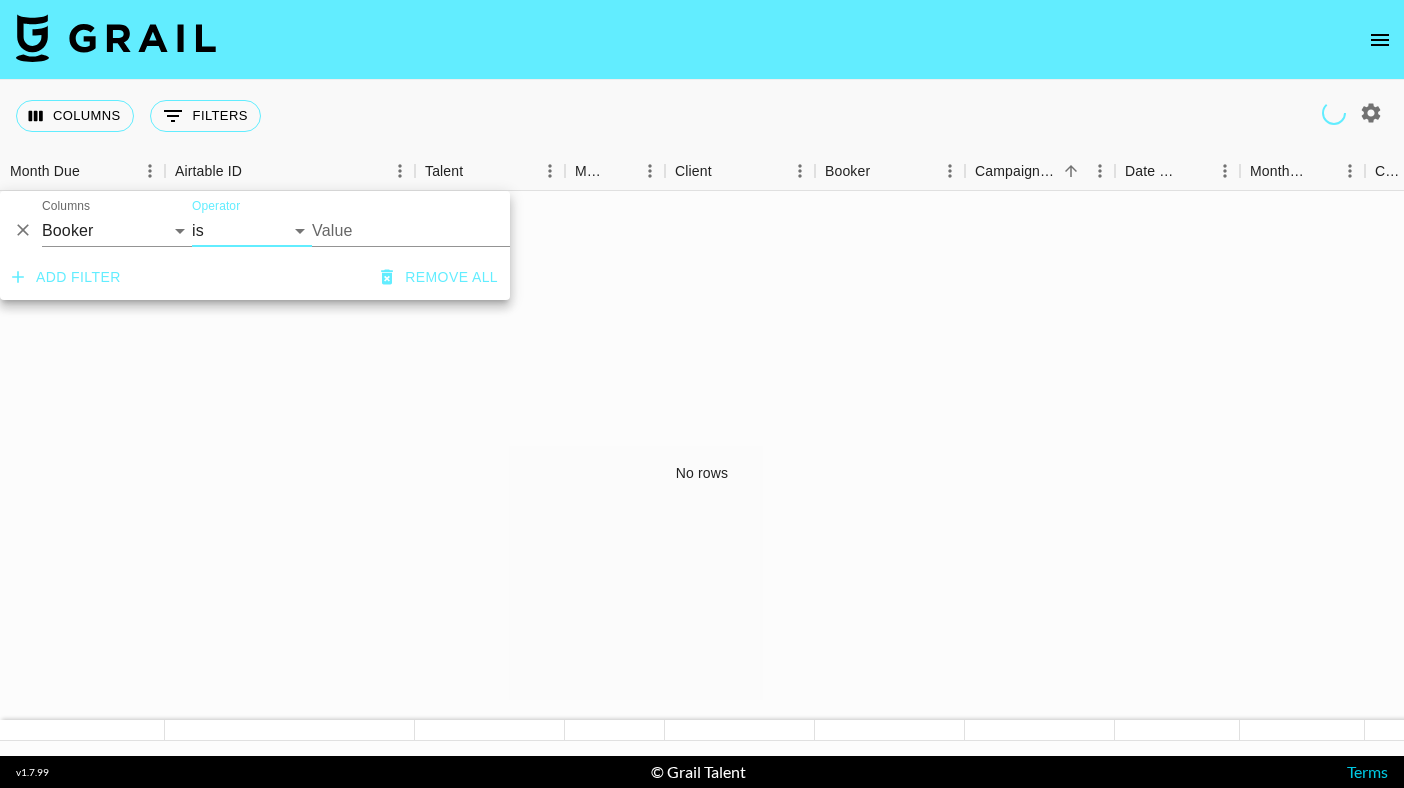 click on "Value" at bounding box center [447, 230] 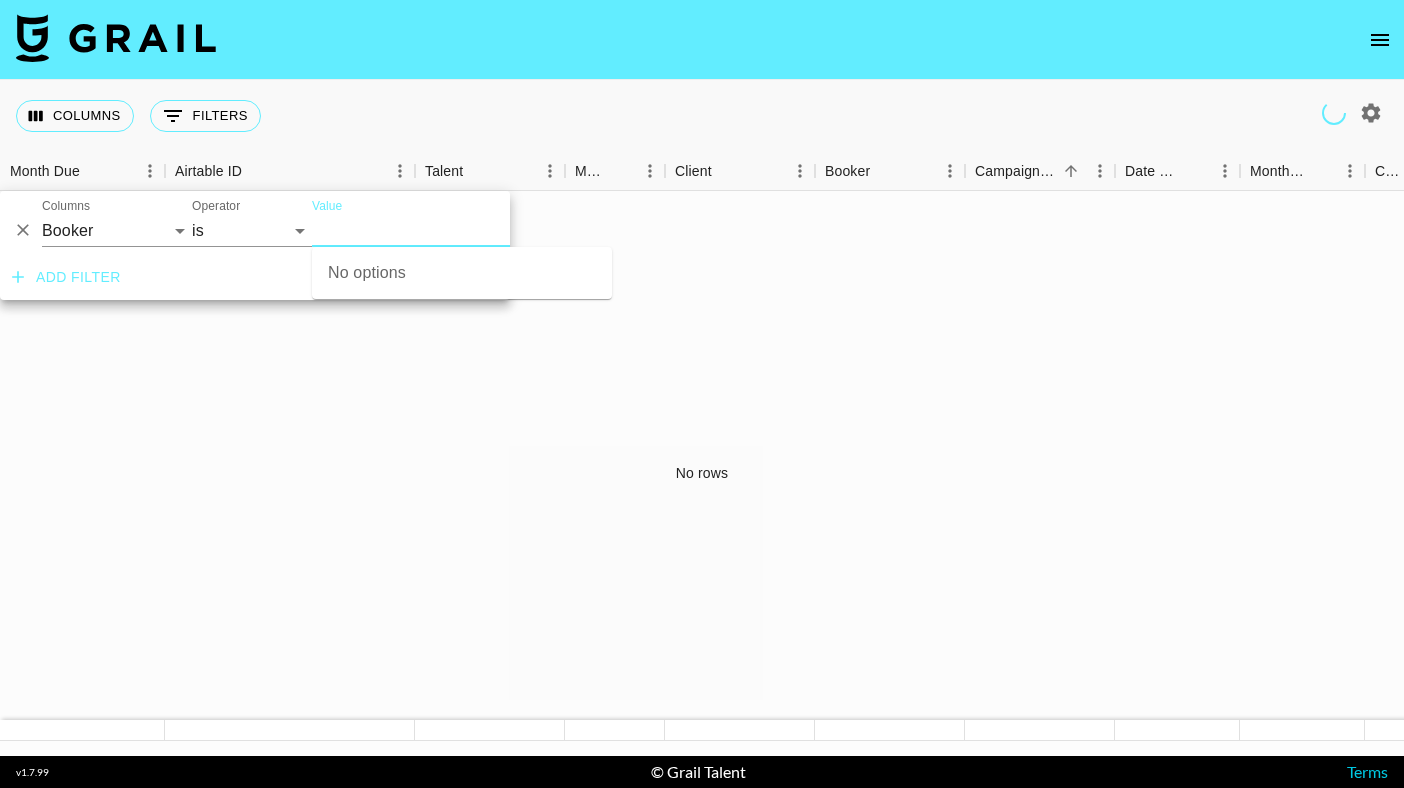 paste on "gimc" 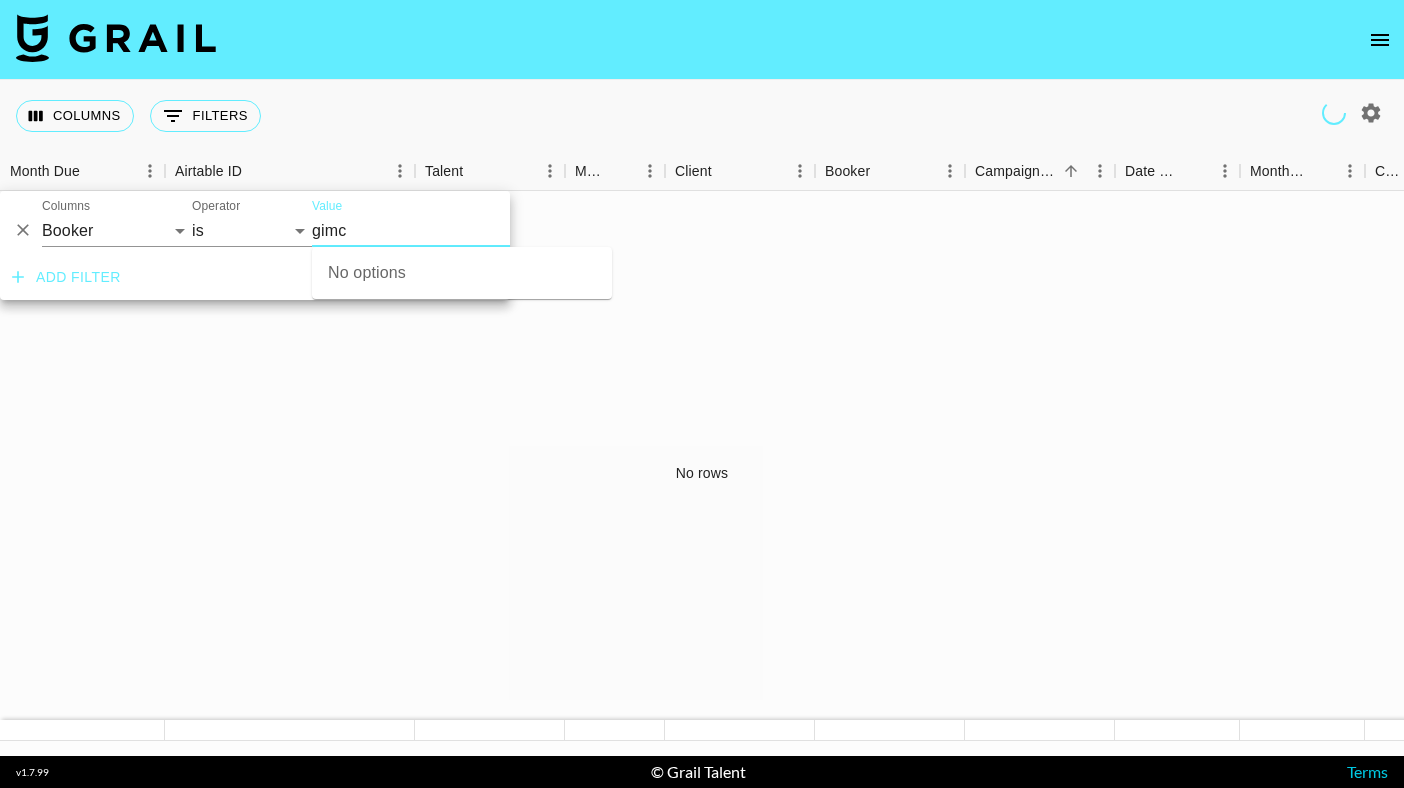 type on "gimc" 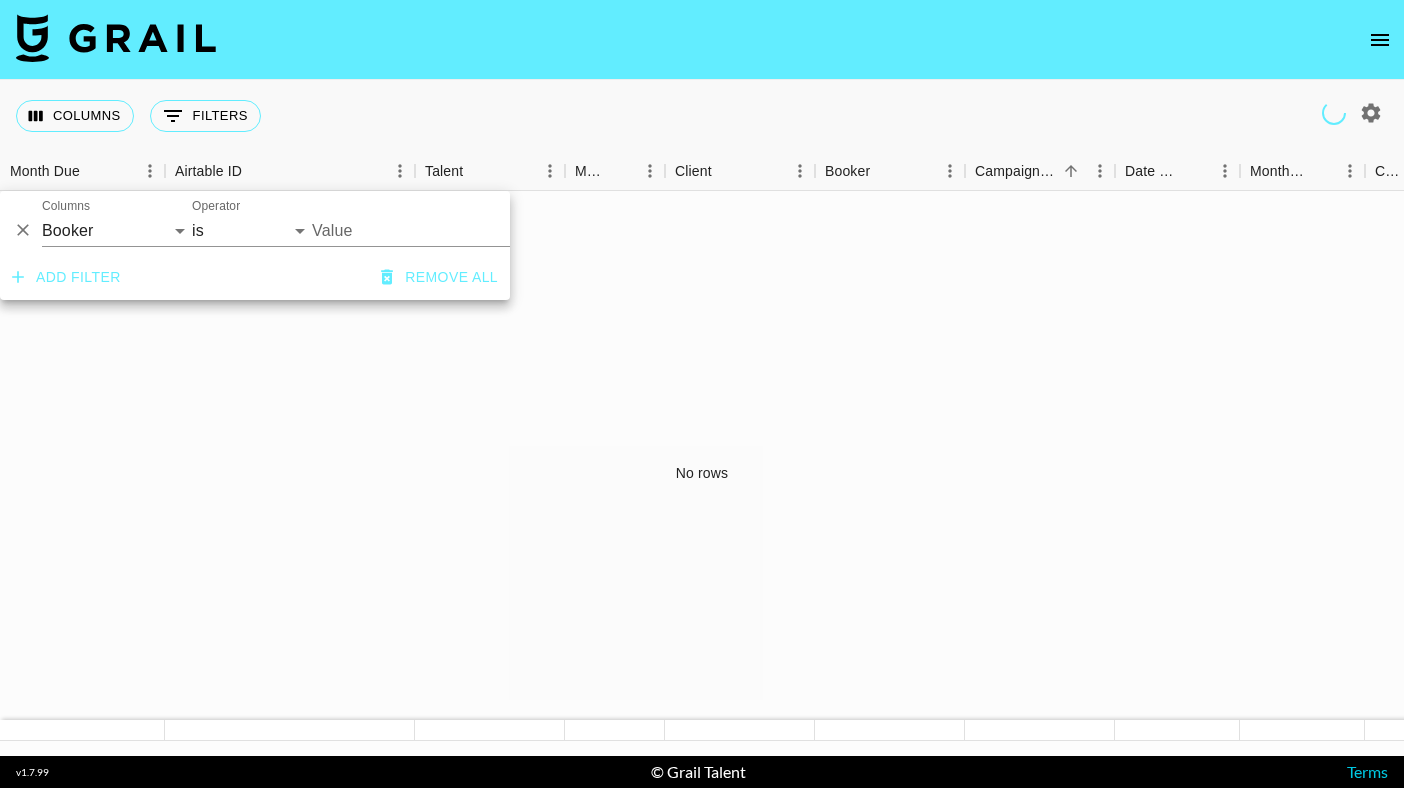 click on "Value" at bounding box center (447, 230) 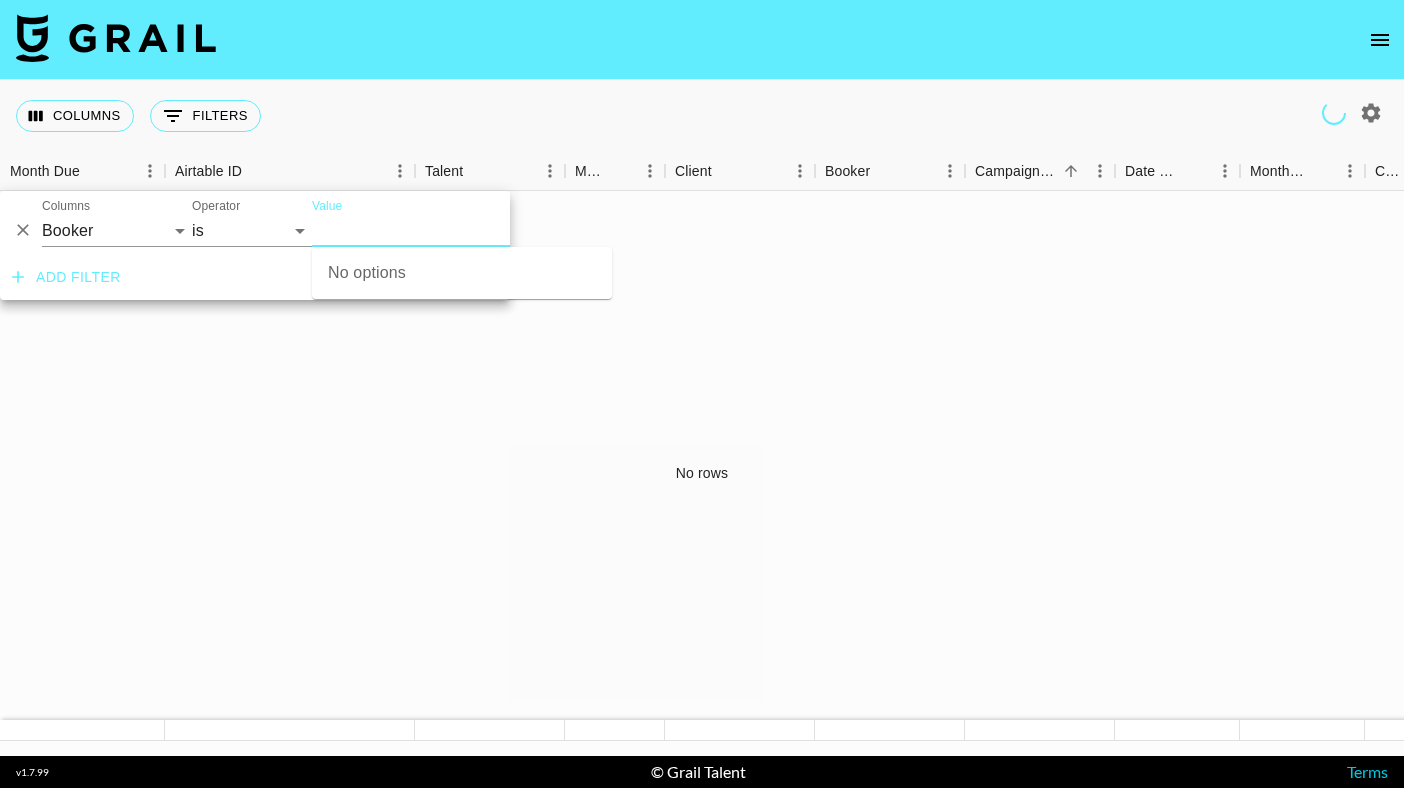 paste on "gimc" 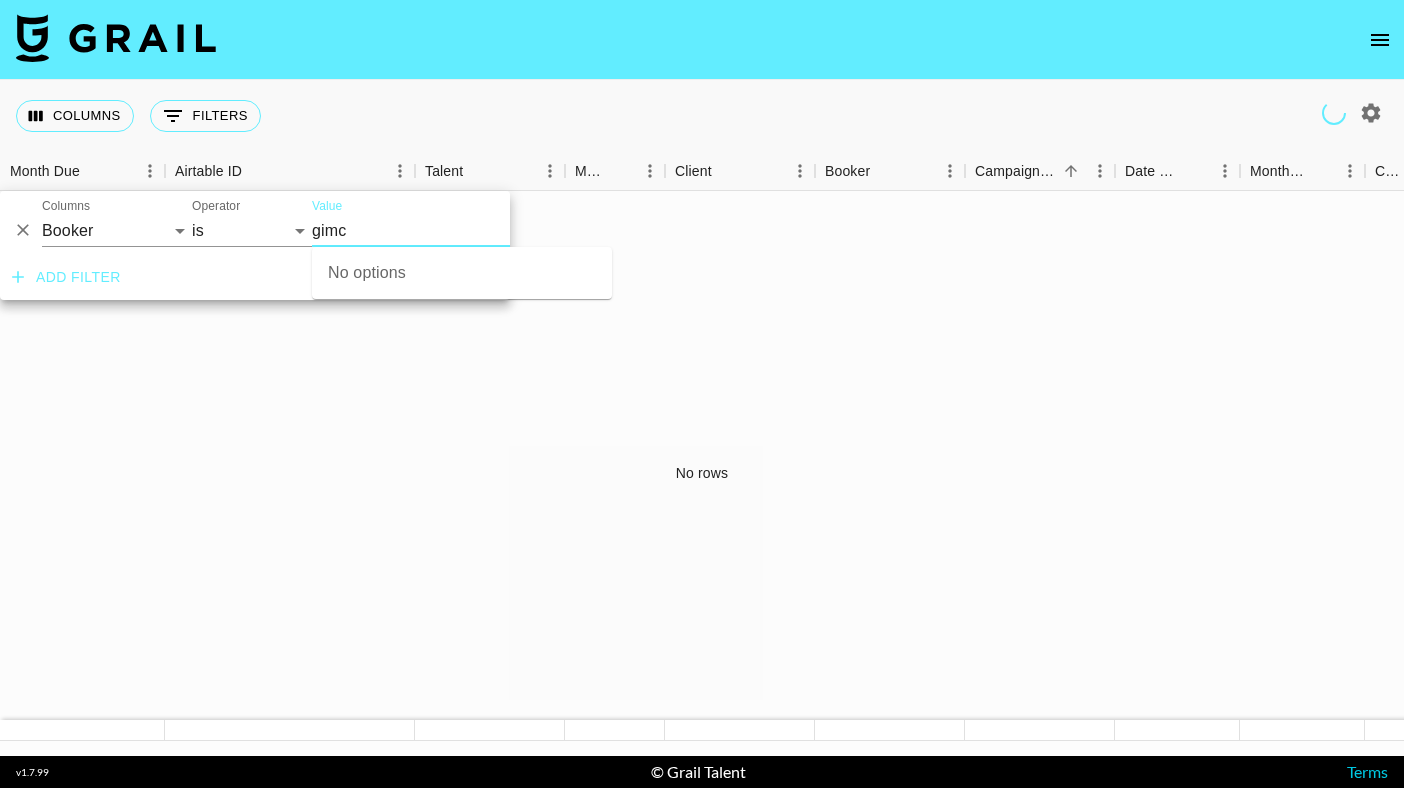 type on "gimc" 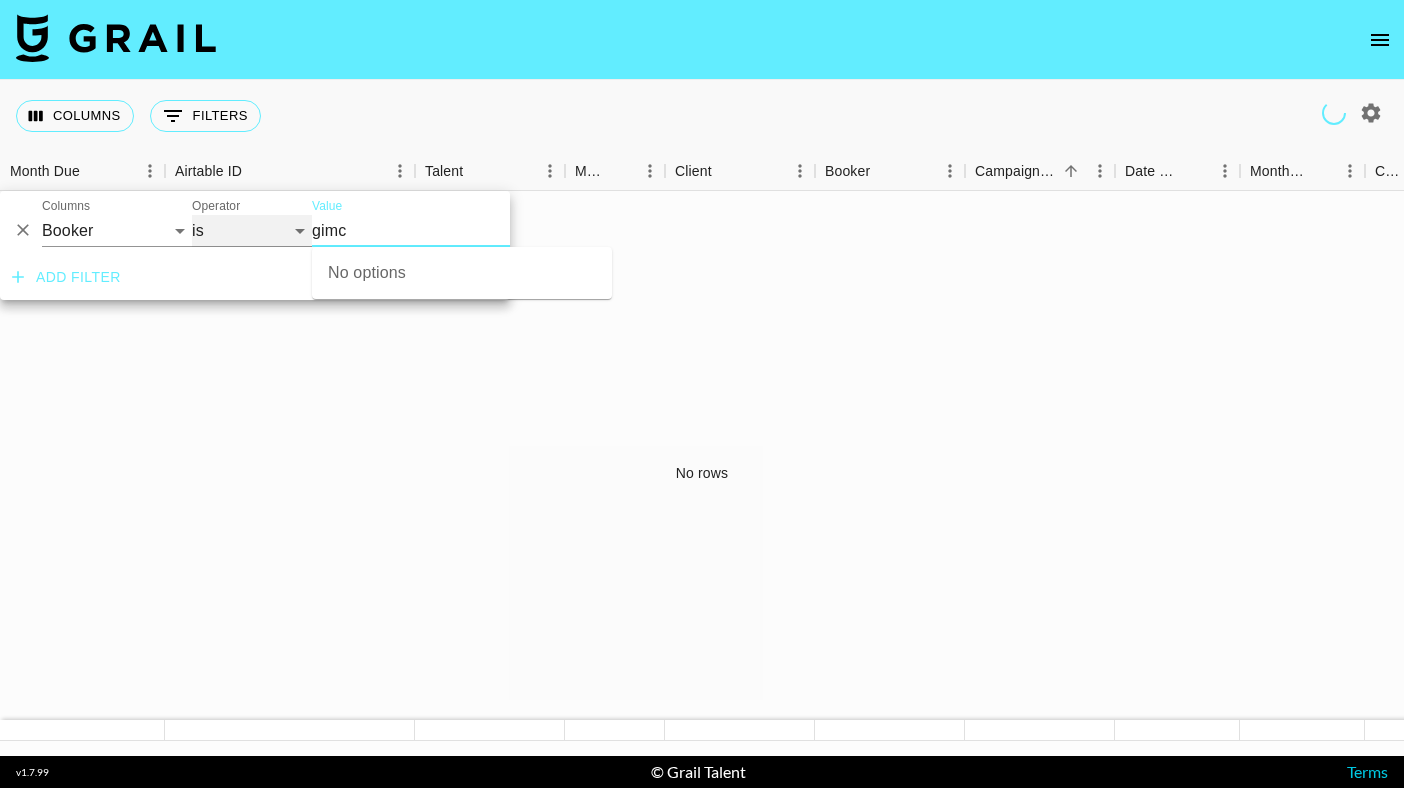 click on "is is not is any of is not any of" at bounding box center (252, 231) 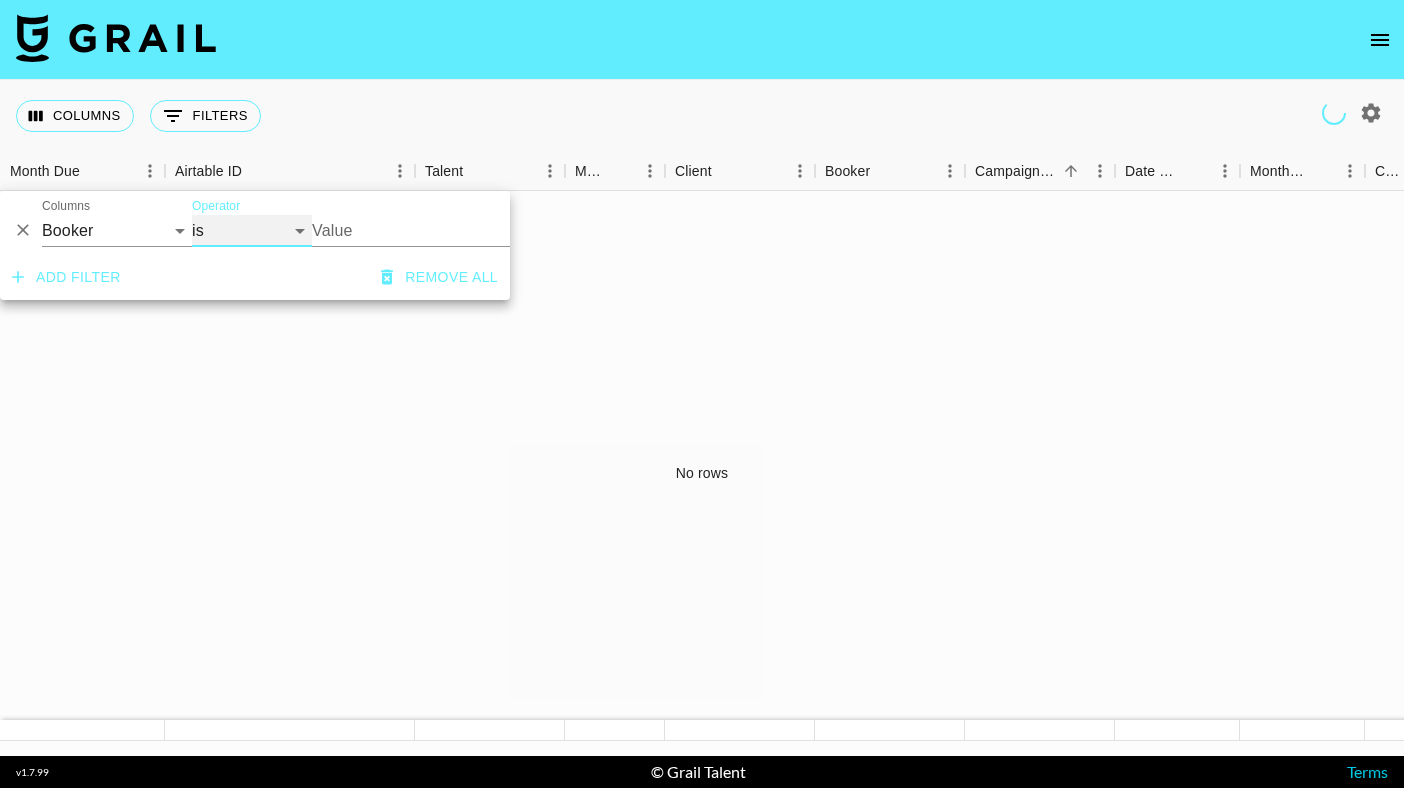 select on "isAnyOf" 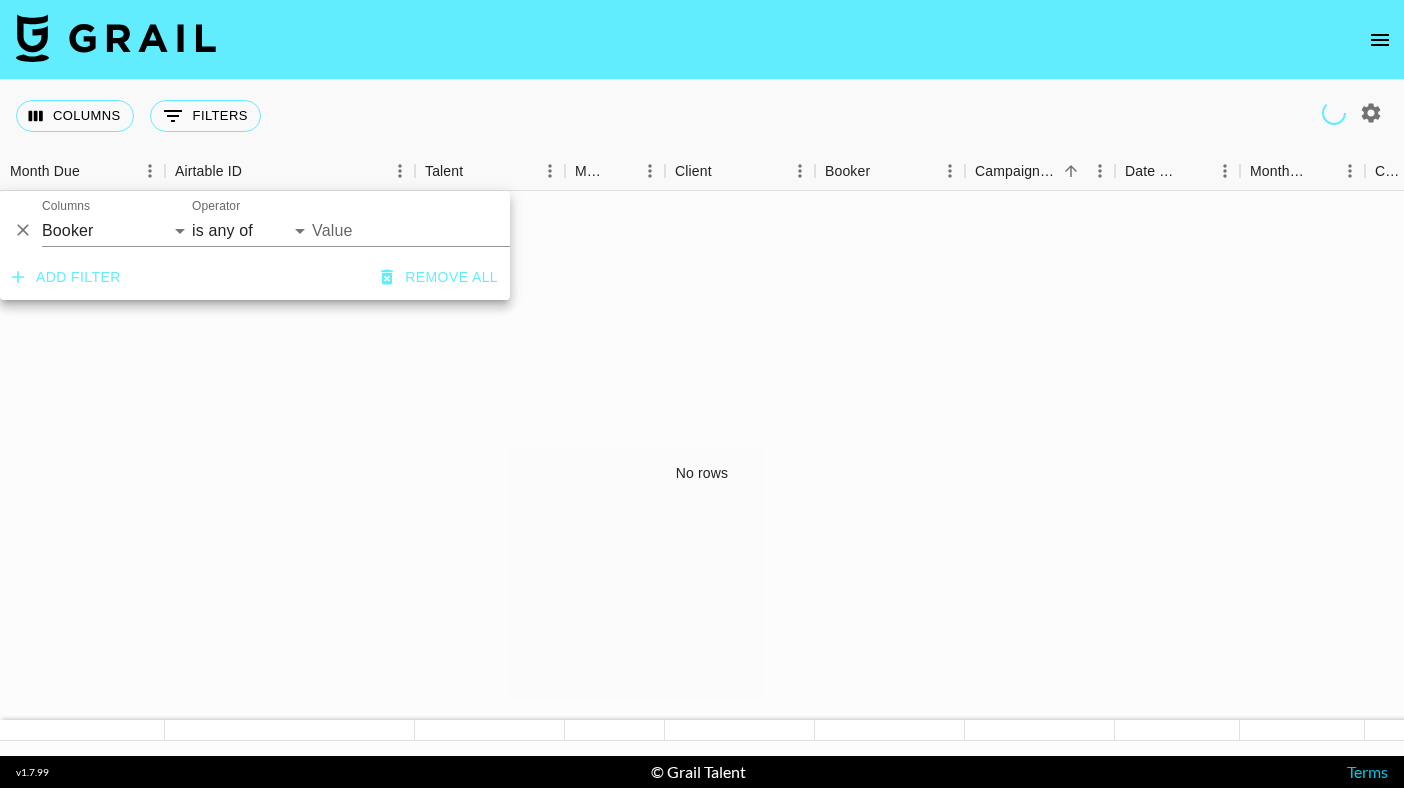 click on "Value" at bounding box center (447, 230) 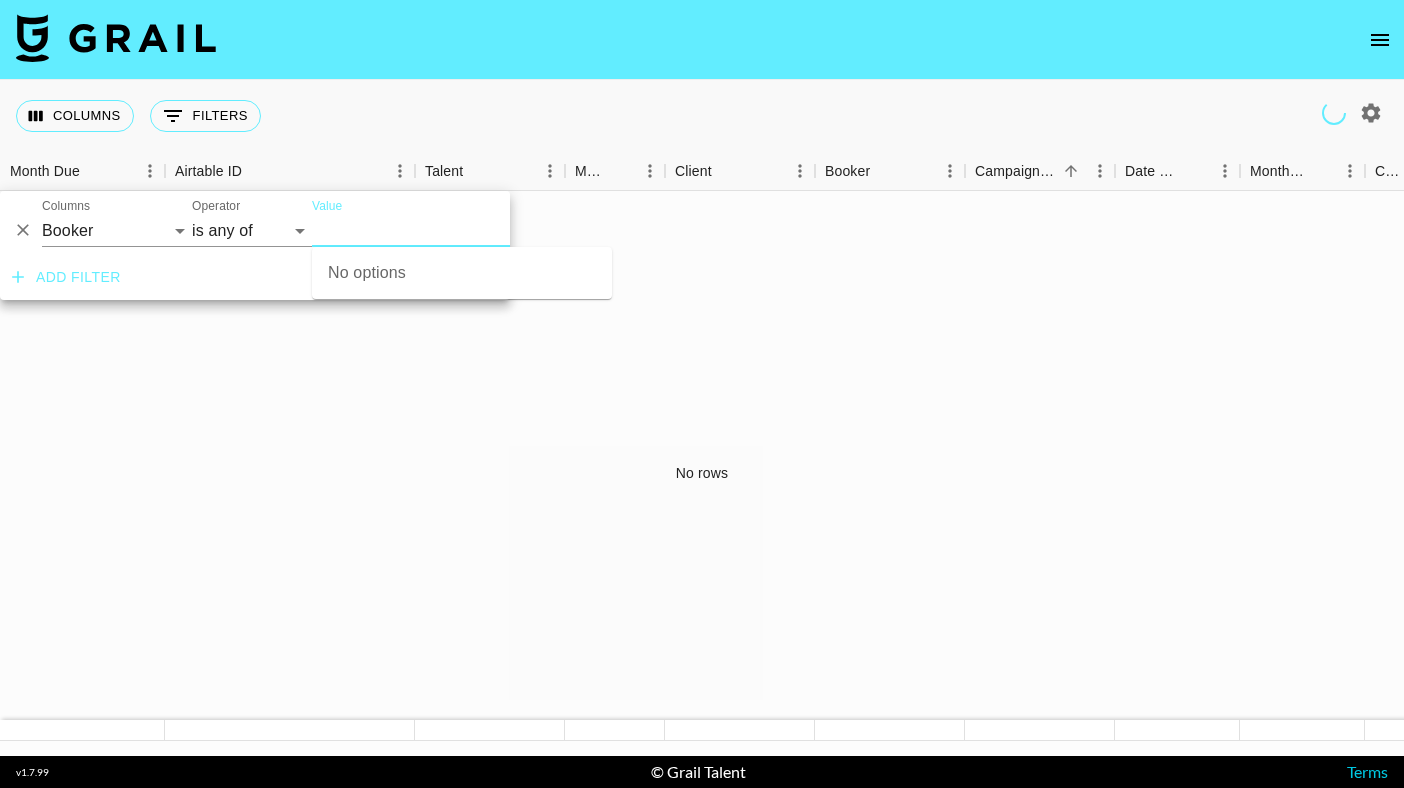 paste on "gimc" 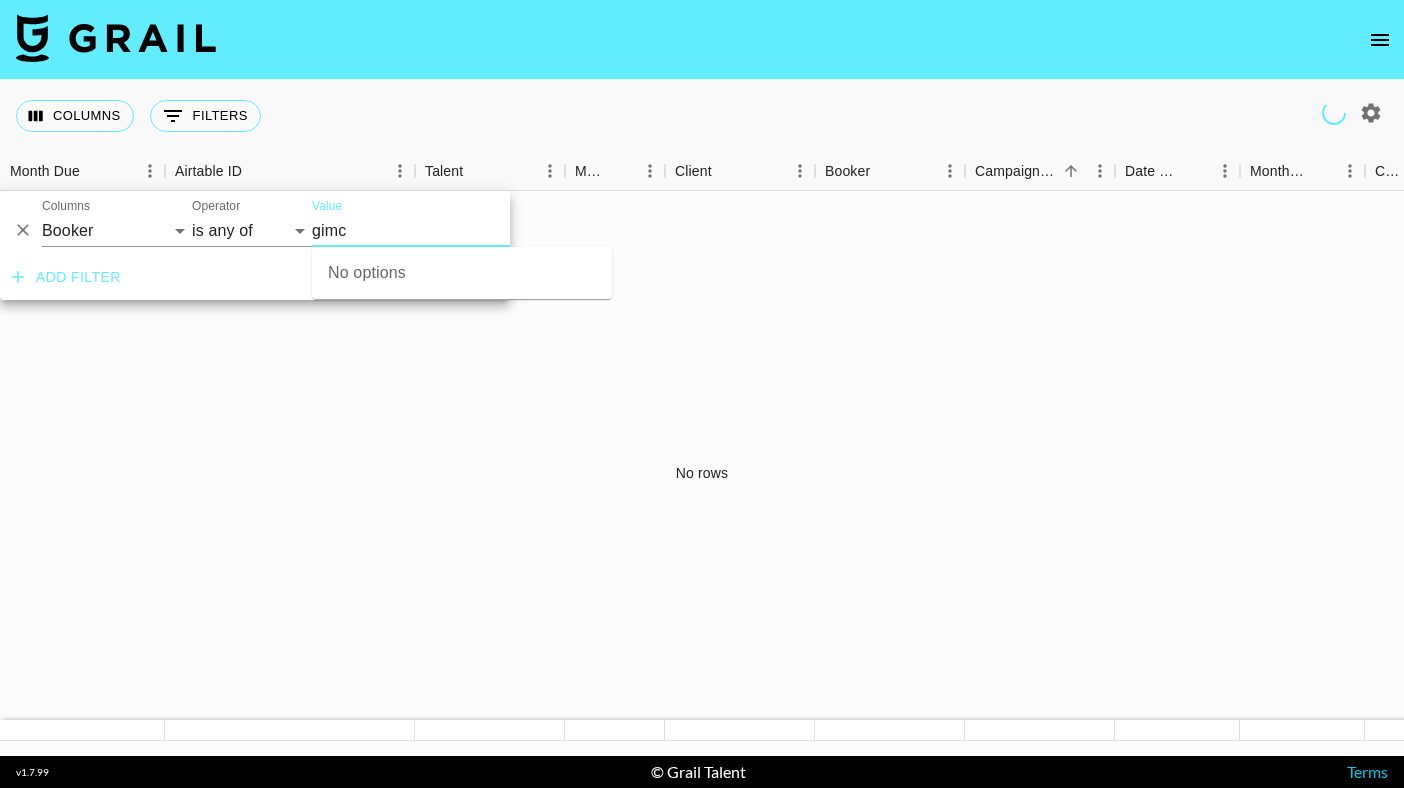 type on "gimc" 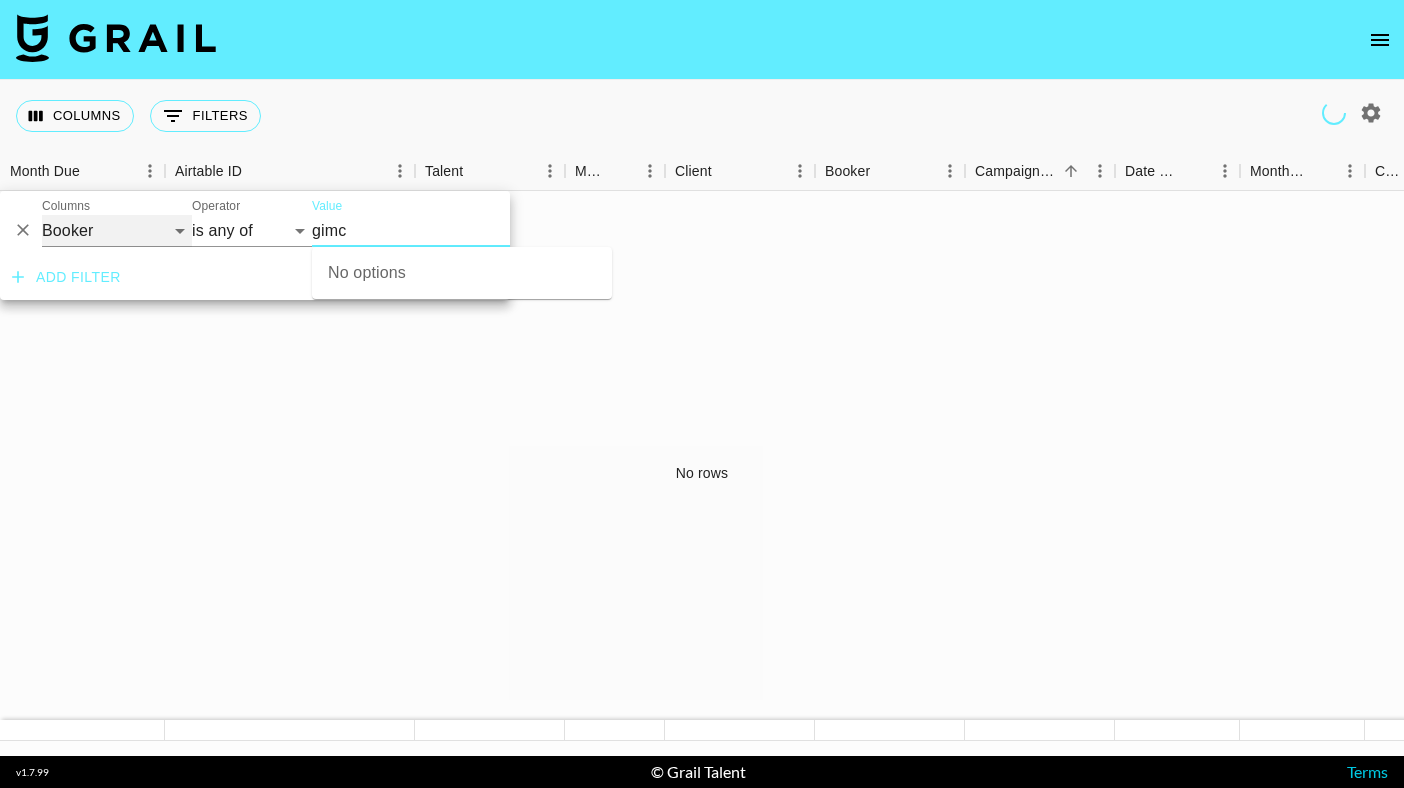 type 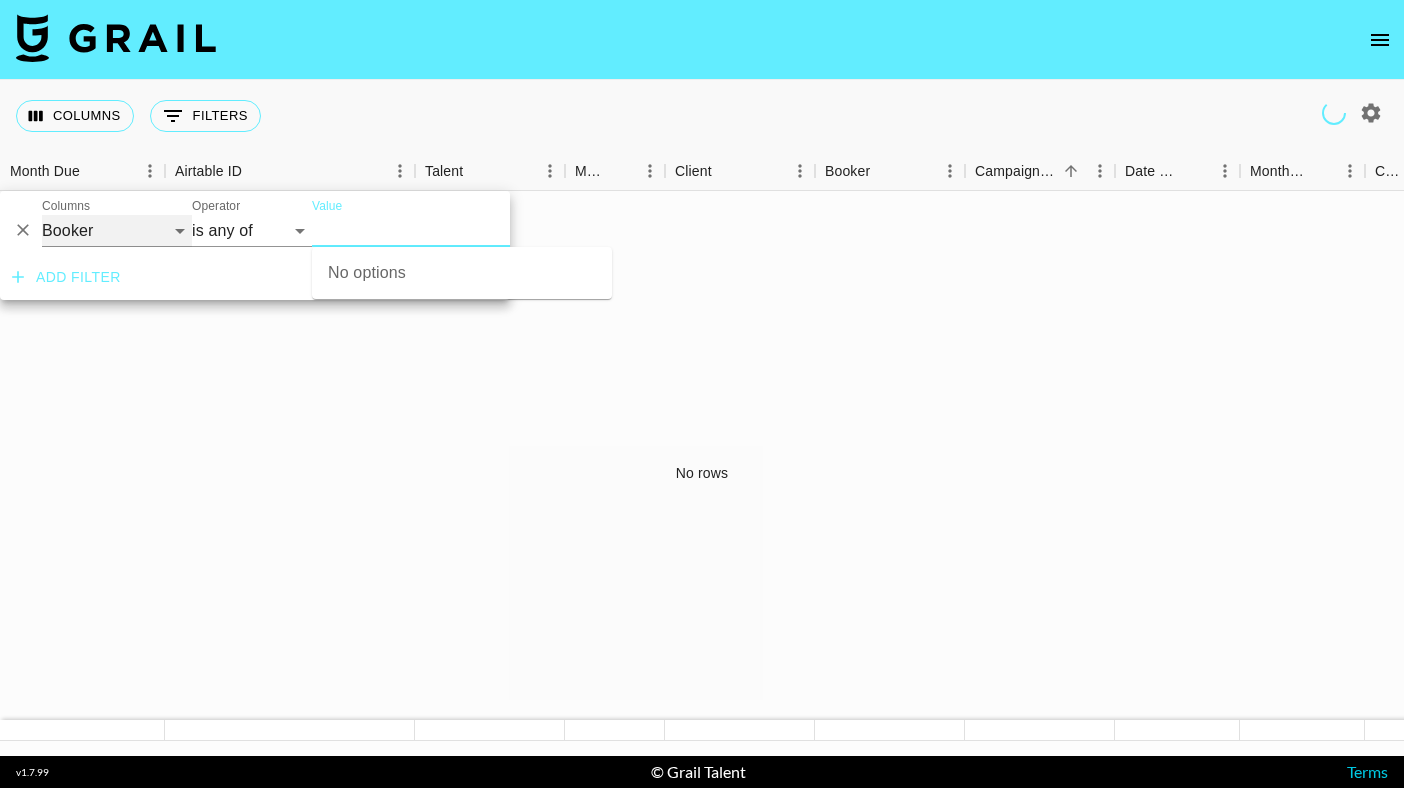 click on "Grail Platform ID Airtable ID Talent Manager Client Booker Campaign (Type) Date Created Created by Grail Team Month Due Currency Booking Price Creator Commmission Override External Commission Expenses: Remove Commission? Commission Status Video Link Boost Code Special Booking Type PO Number Invoice Notes Uniport Contact Email Contract File Payment Sent Payment Sent Date Invoice Link" at bounding box center (117, 231) 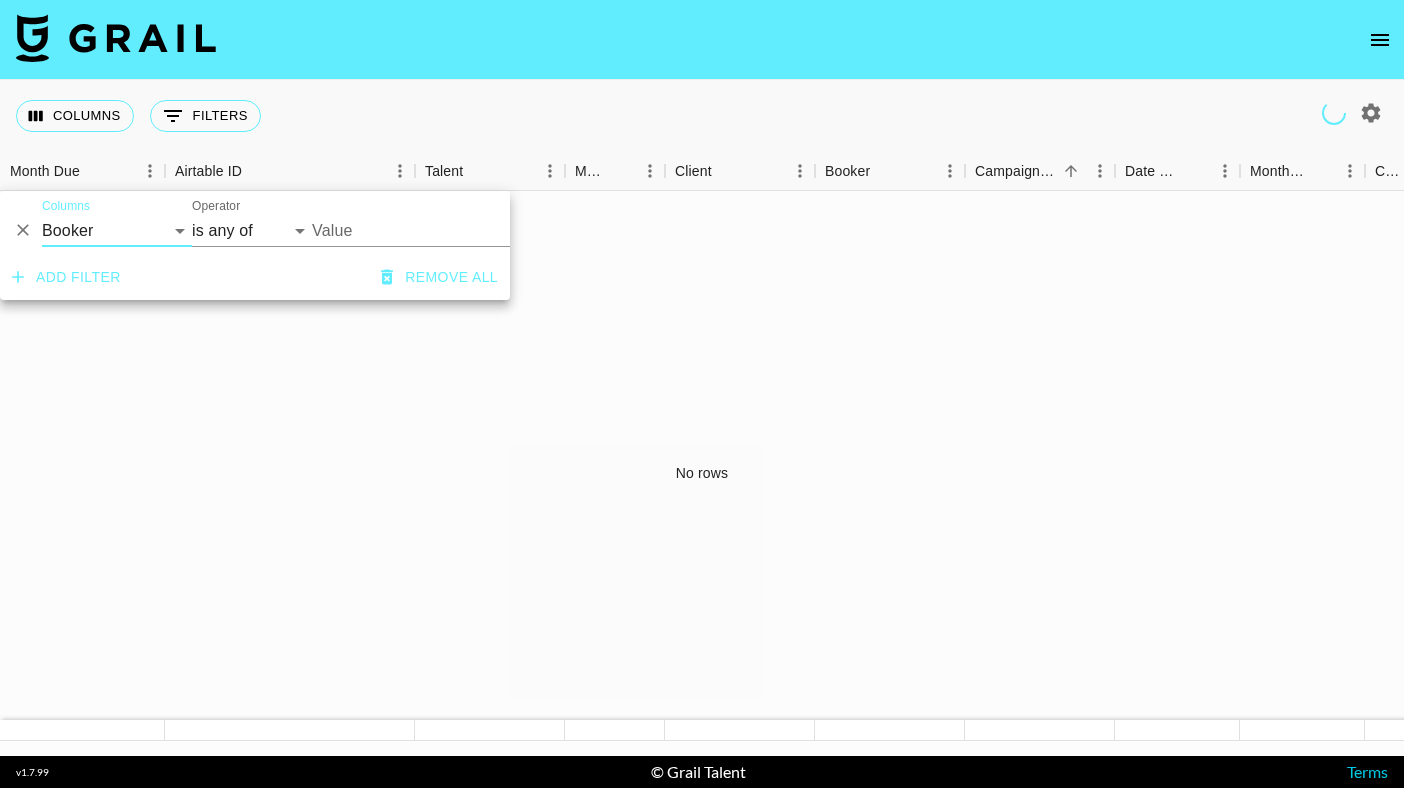 click 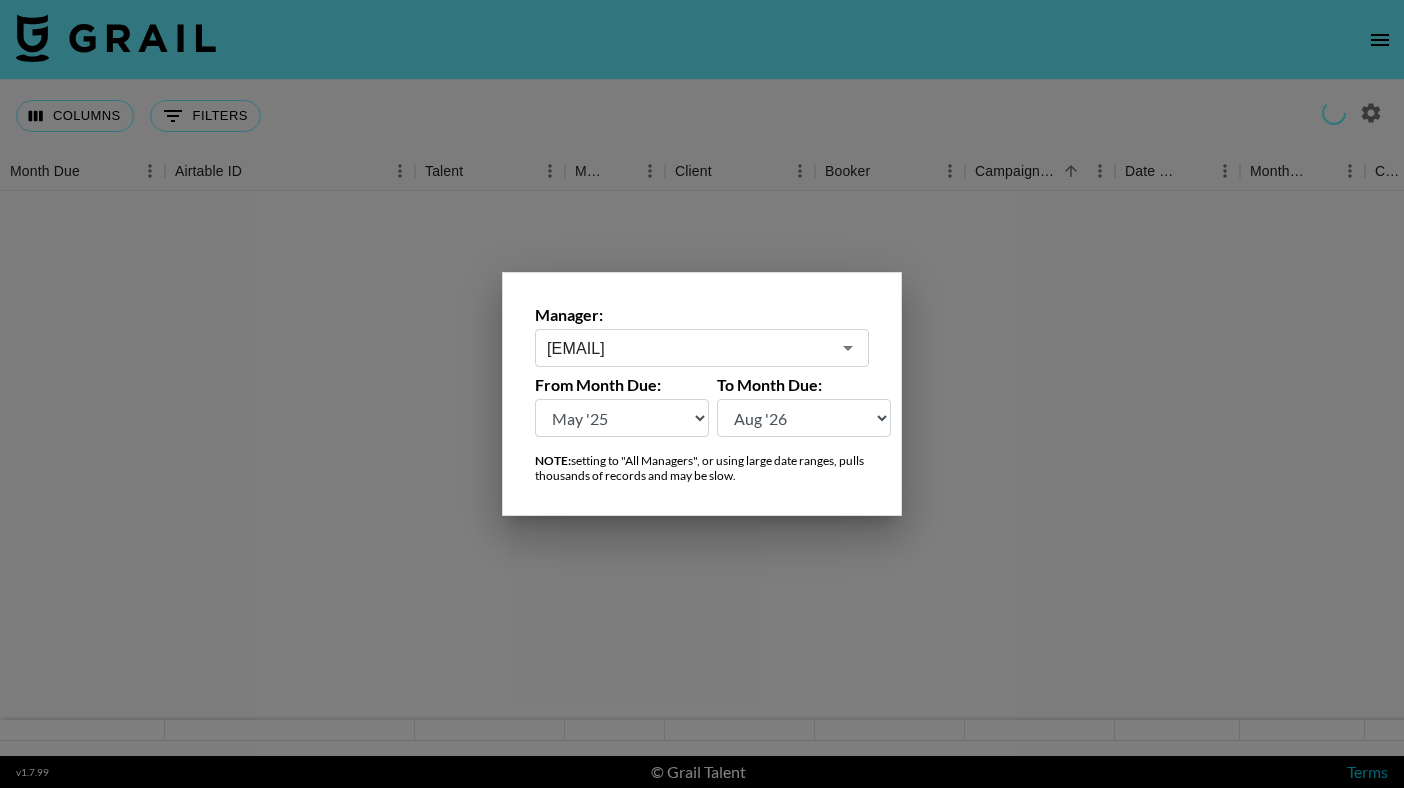 click on "[EMAIL]" at bounding box center (688, 348) 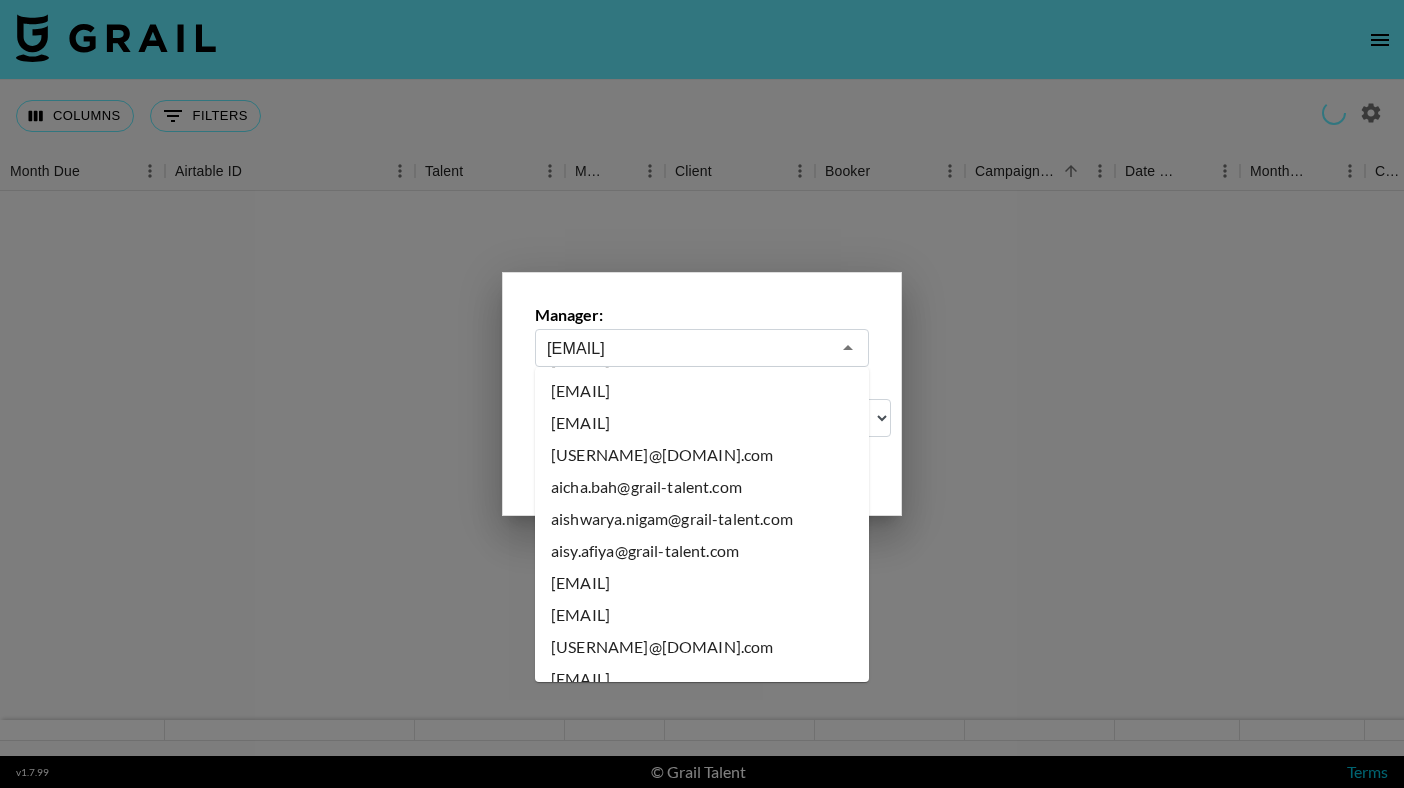 scroll, scrollTop: 0, scrollLeft: 0, axis: both 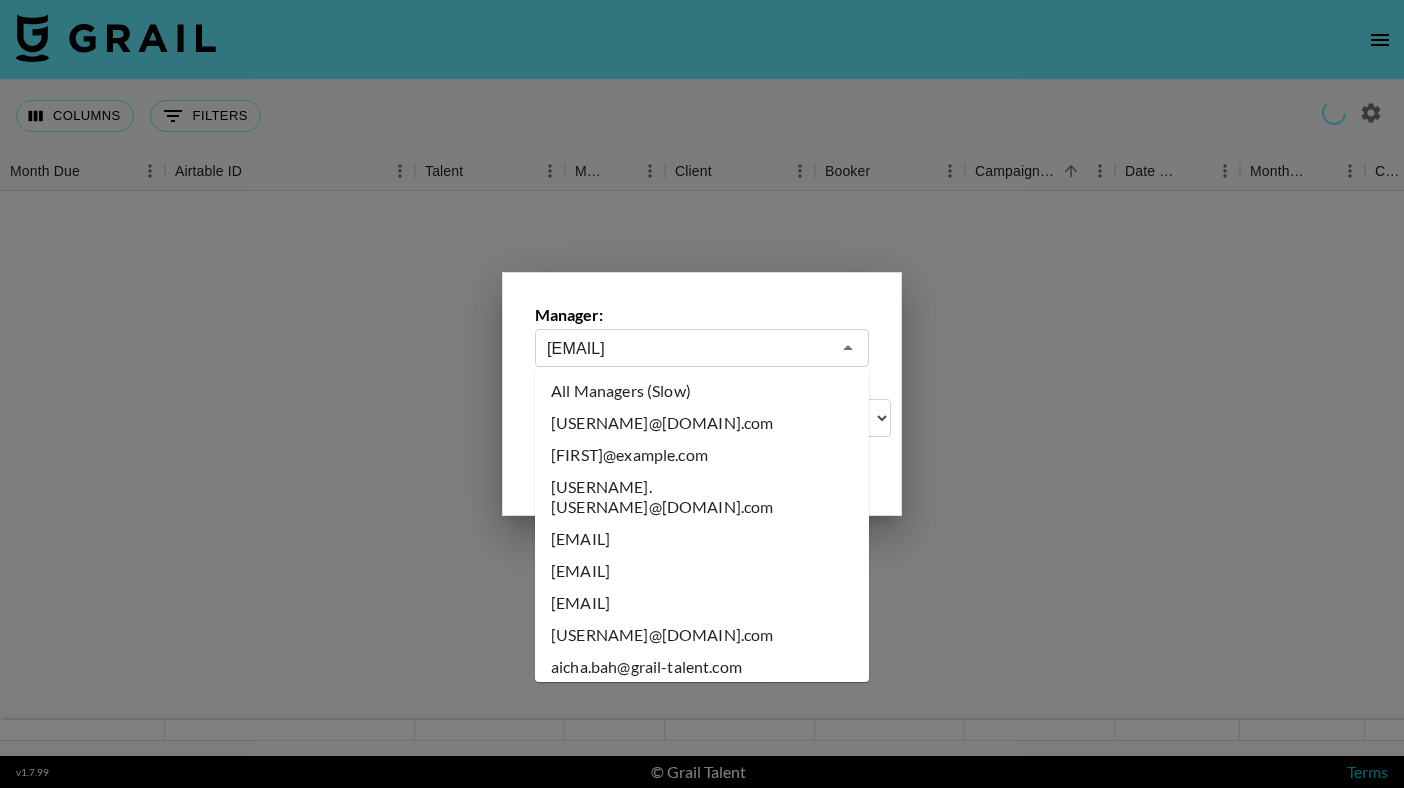 click on "All Managers (Slow)" at bounding box center [702, 391] 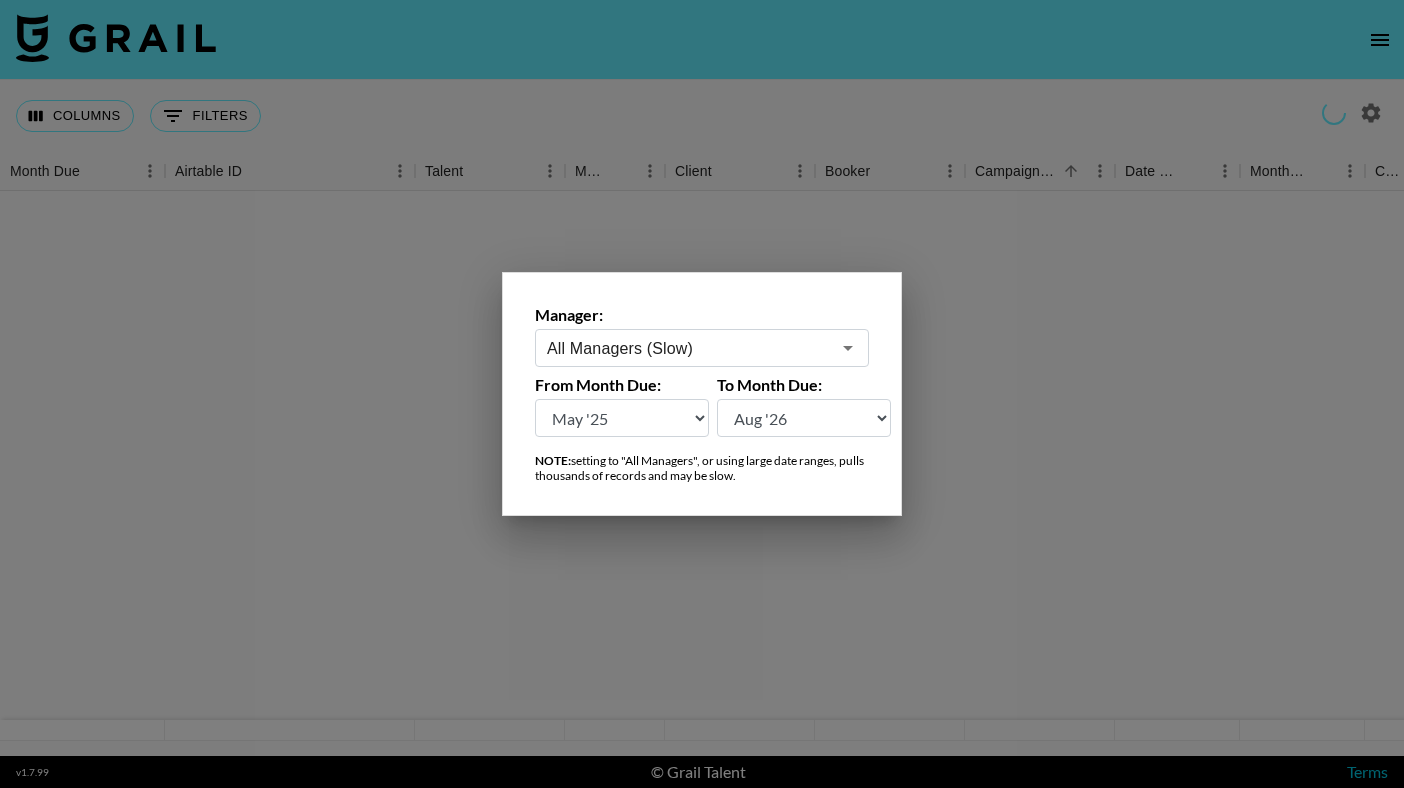 click at bounding box center (702, 394) 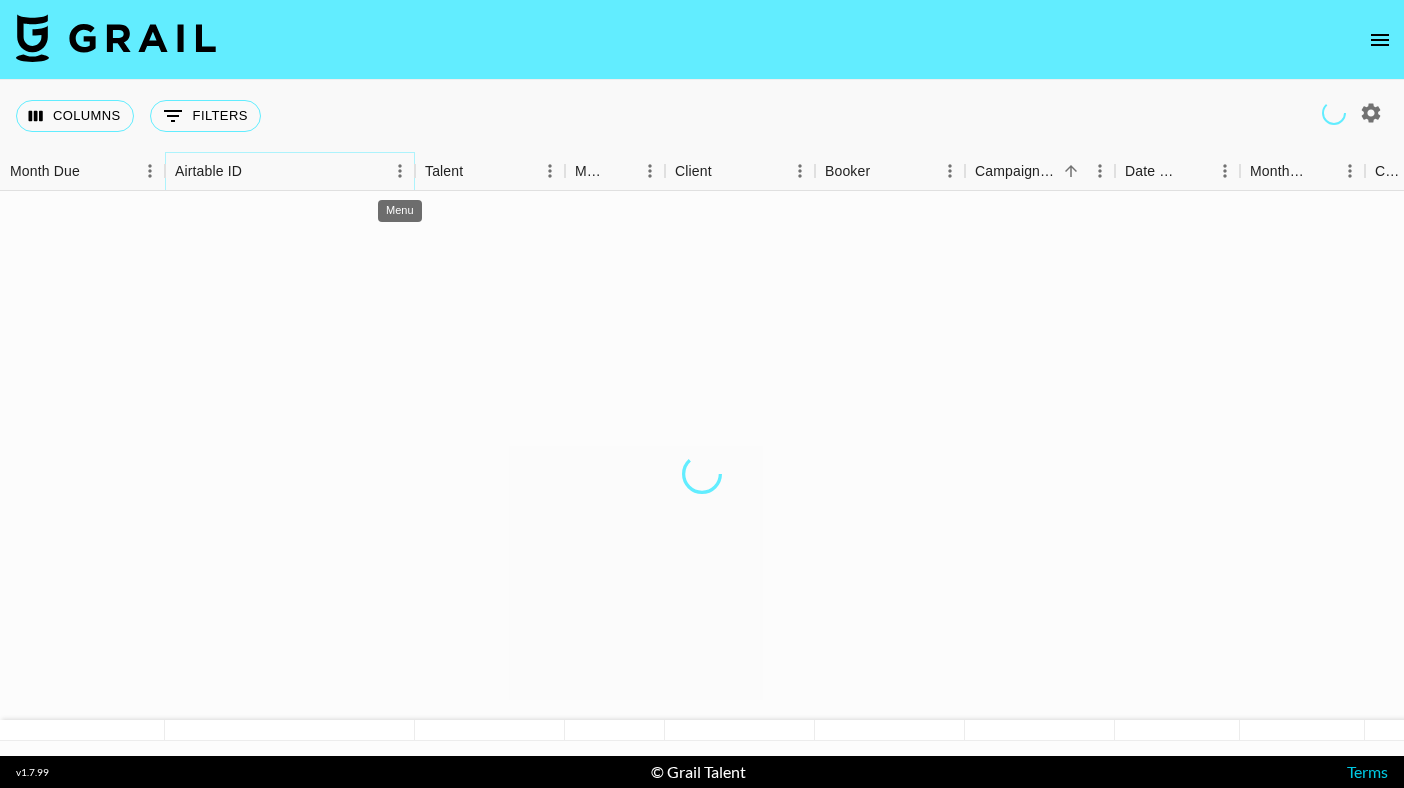 click 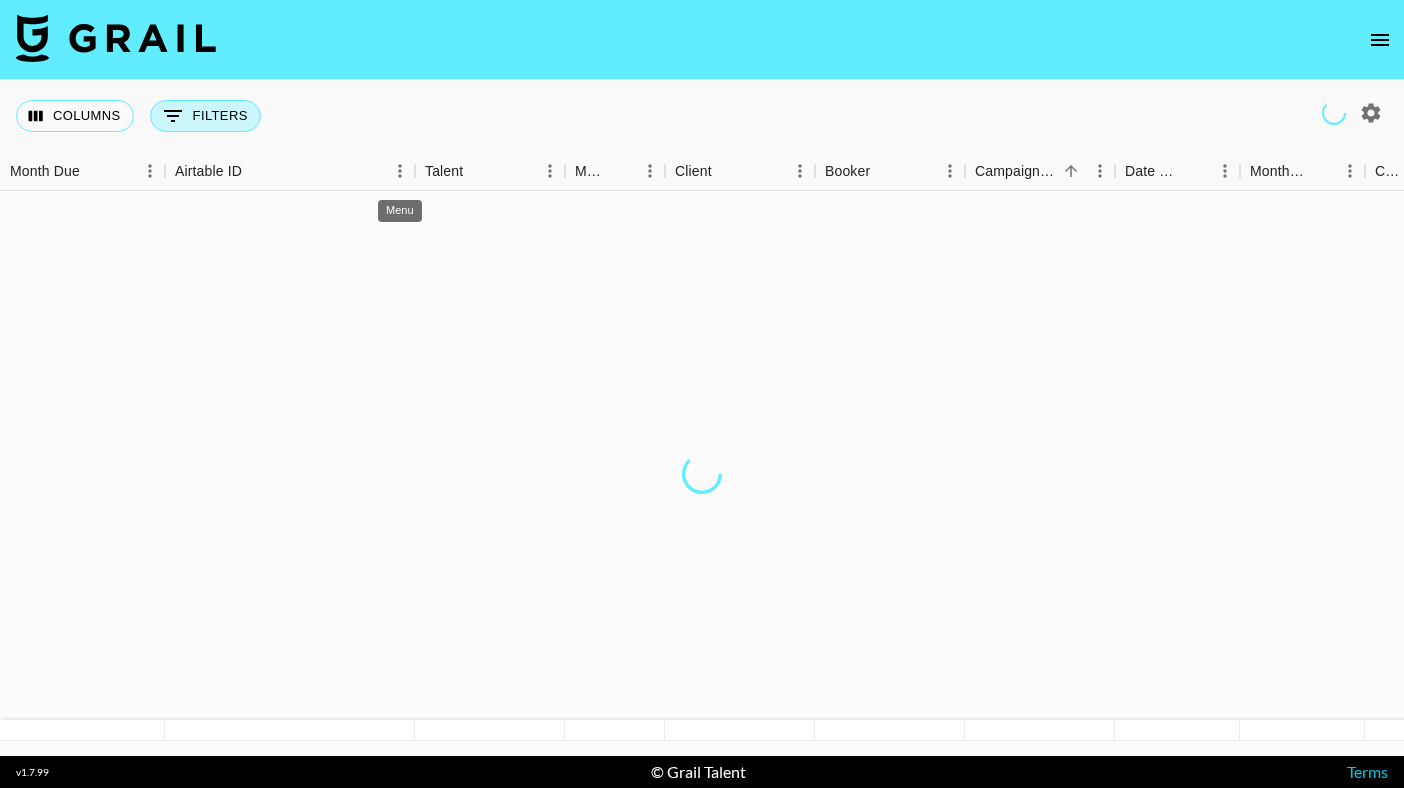 click at bounding box center [702, 473] 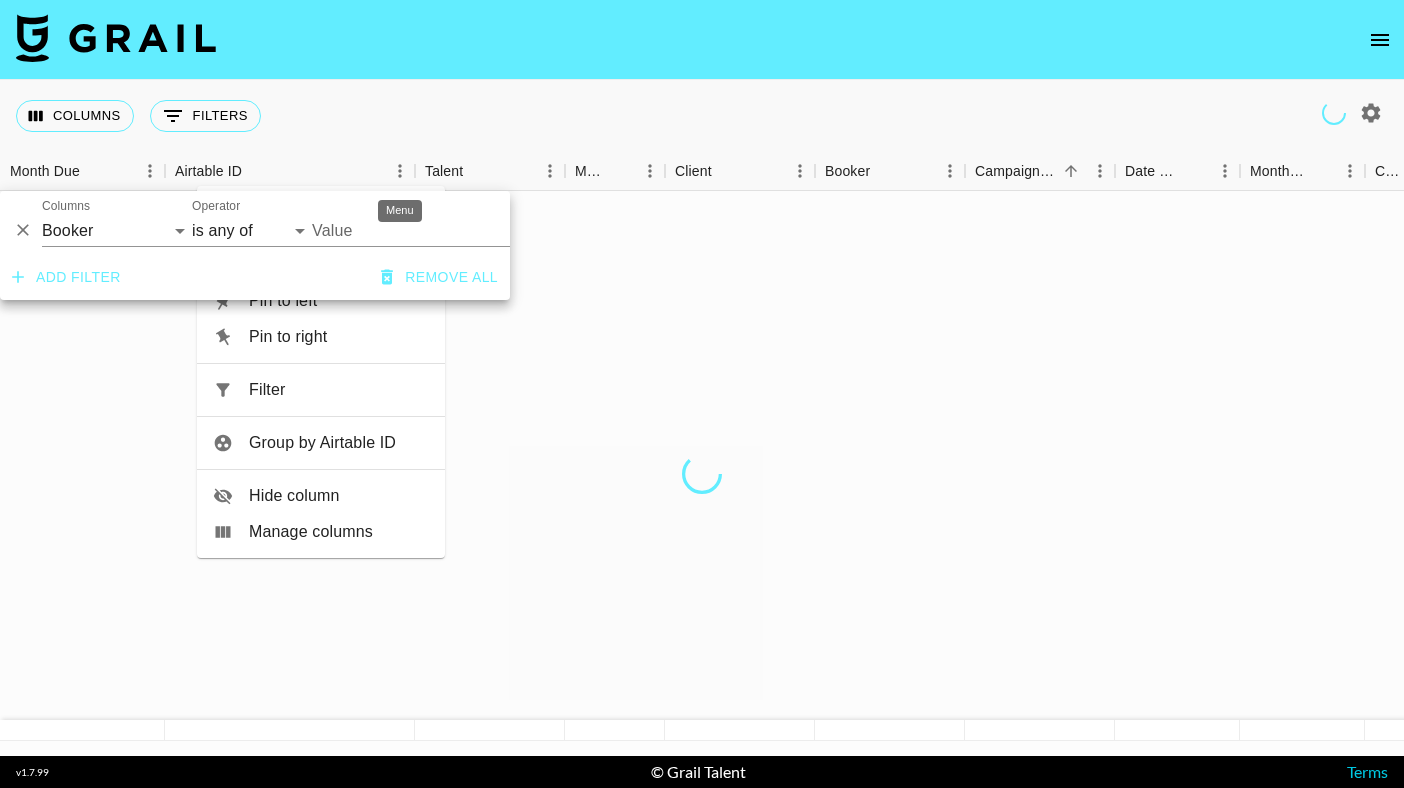 click on "Value" at bounding box center [447, 230] 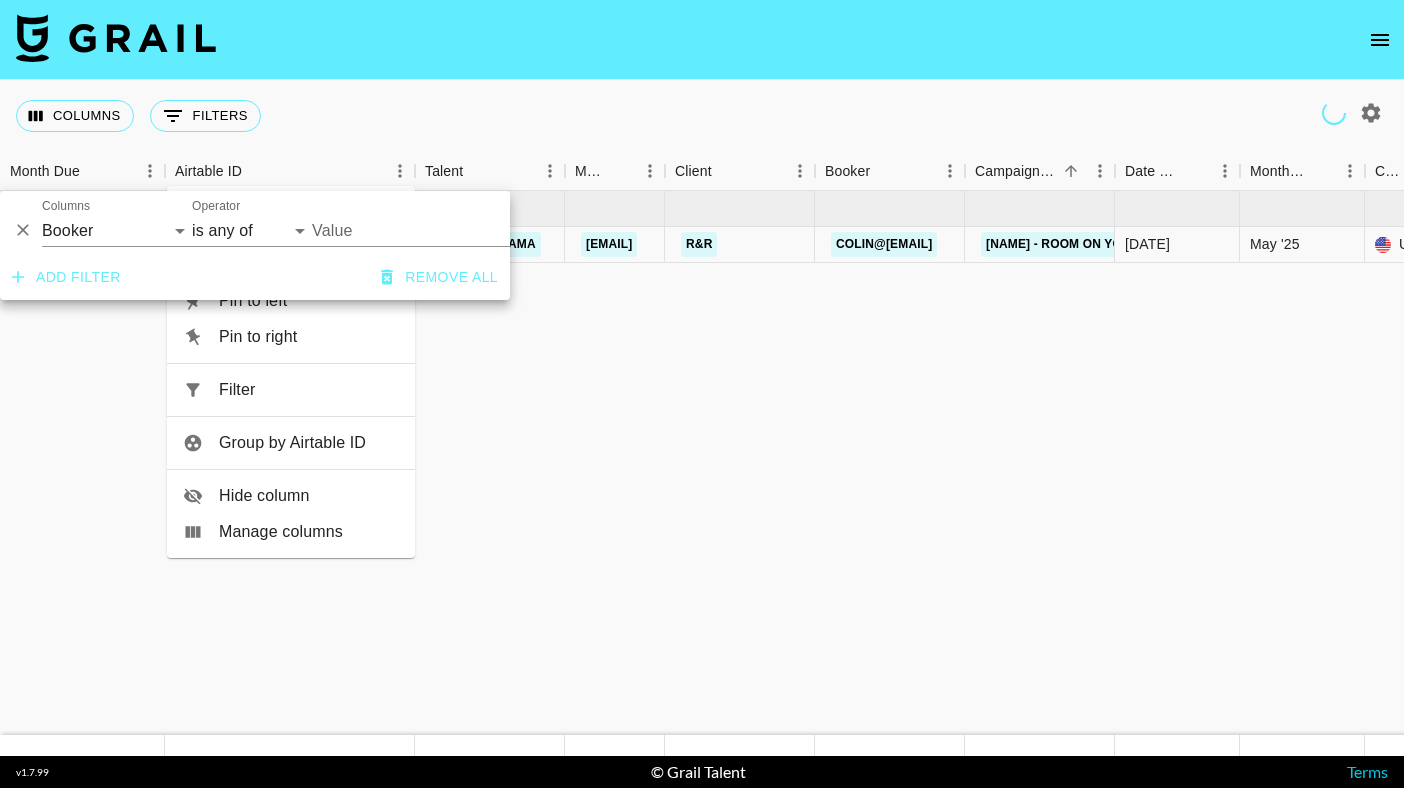 click on "Value" at bounding box center [447, 230] 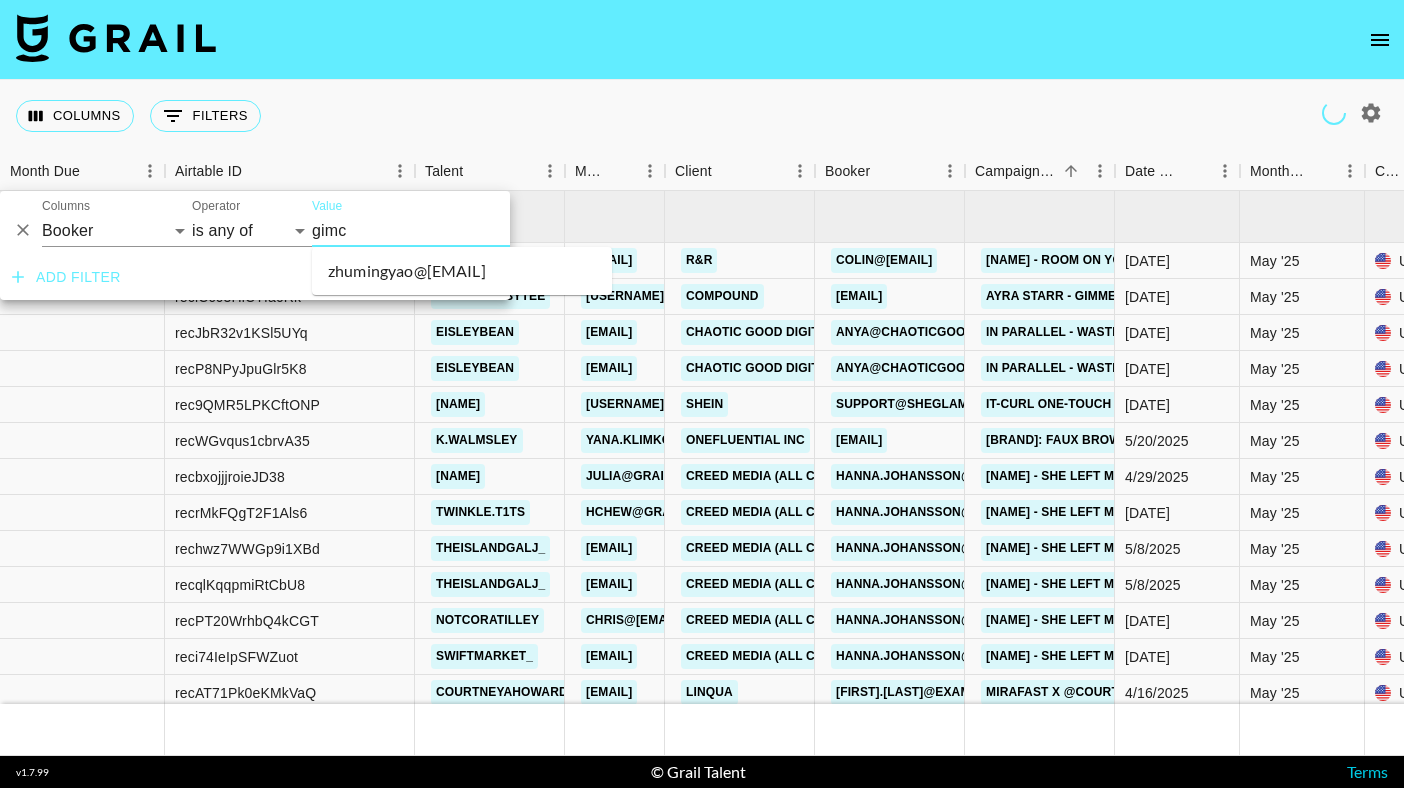 type on "gimc" 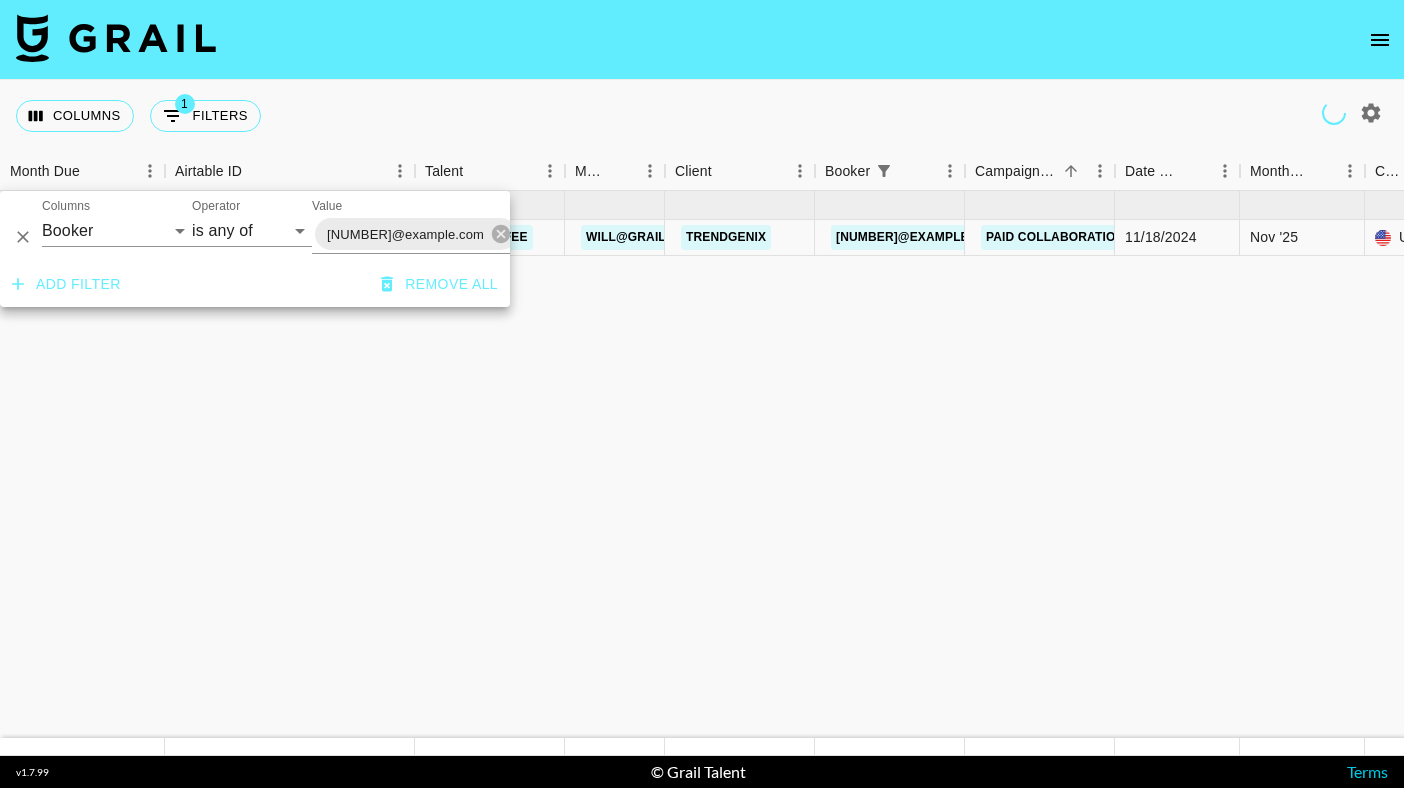 click at bounding box center [702, 40] 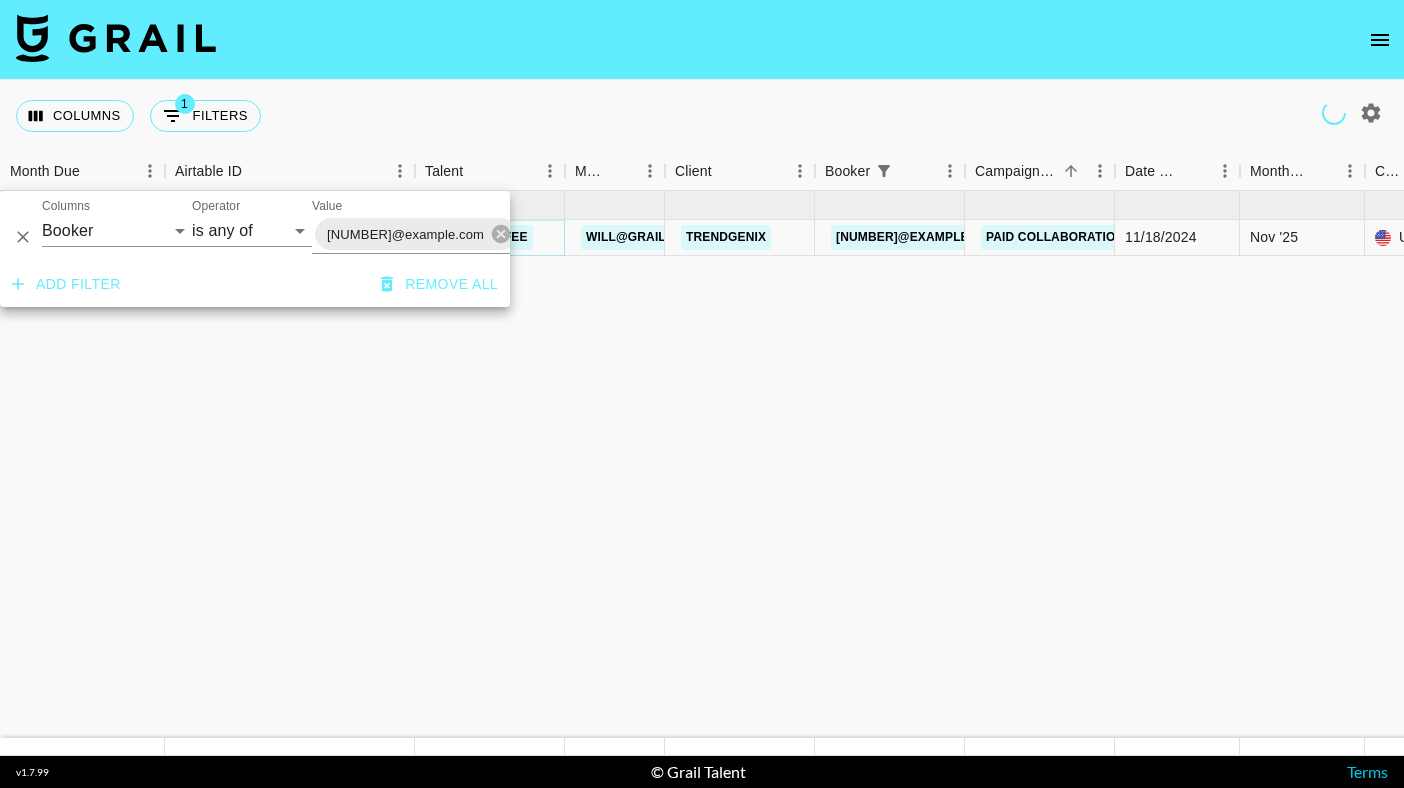 click on "jasoncoffee" at bounding box center [482, 237] 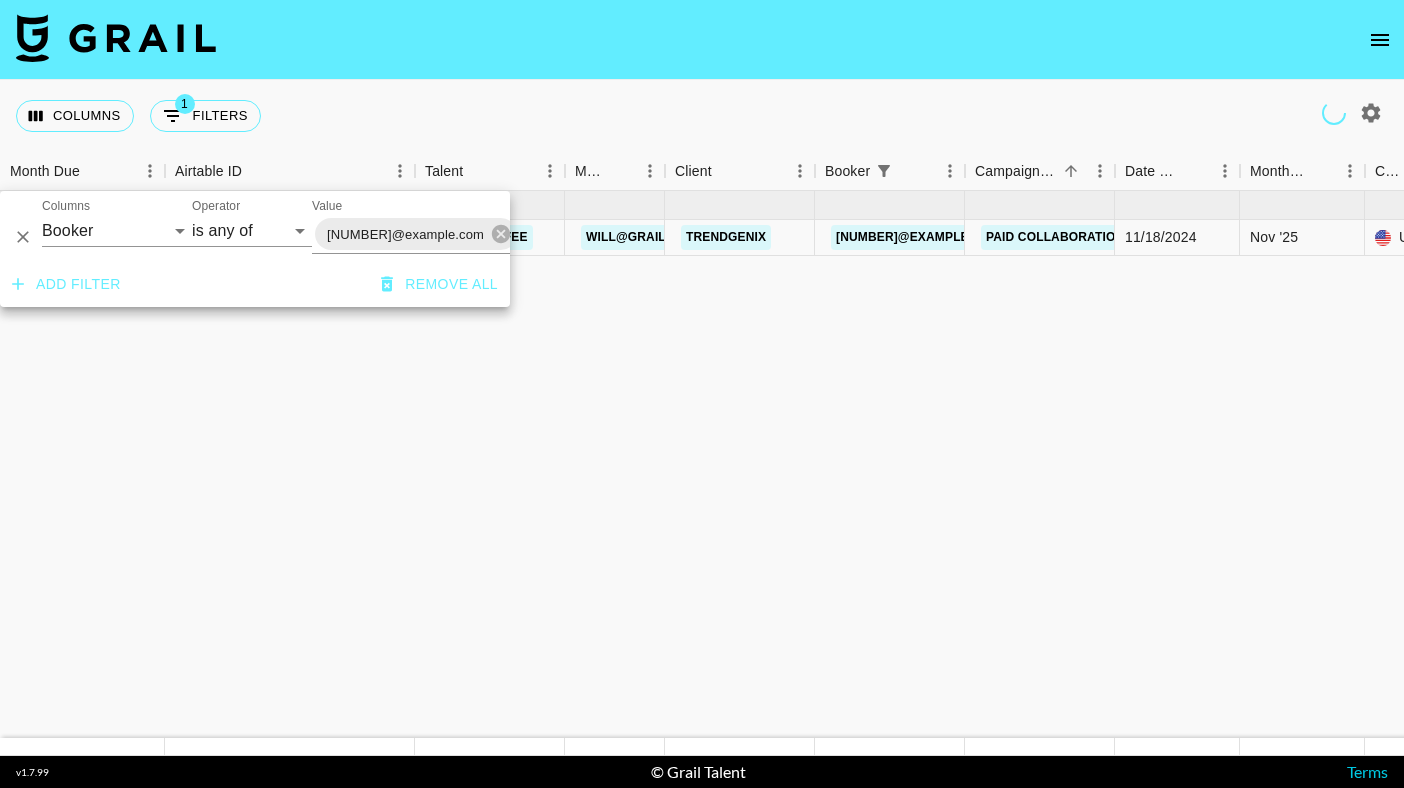 click on "$32.46
recQgCwB0wb4ZAdzD [NAME] [EMAIL] [BRAND] [EMAIL] Paid Collaboration with [BRAND] [DATE] [MONTH] '[YEAR]  USD $ [PRICE] no $ [PRICE] no" at bounding box center (1722, 464) 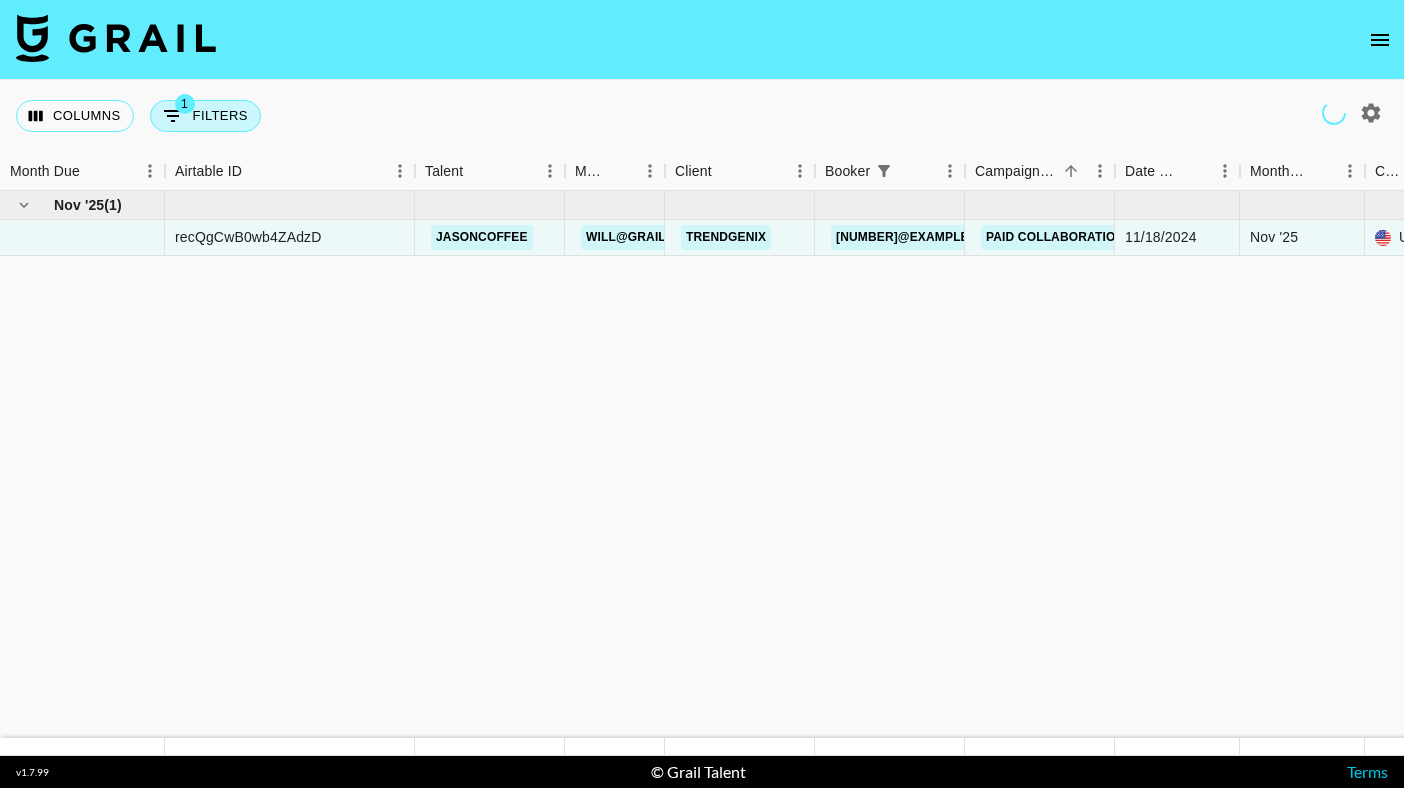 click on "1 Filters" at bounding box center [205, 116] 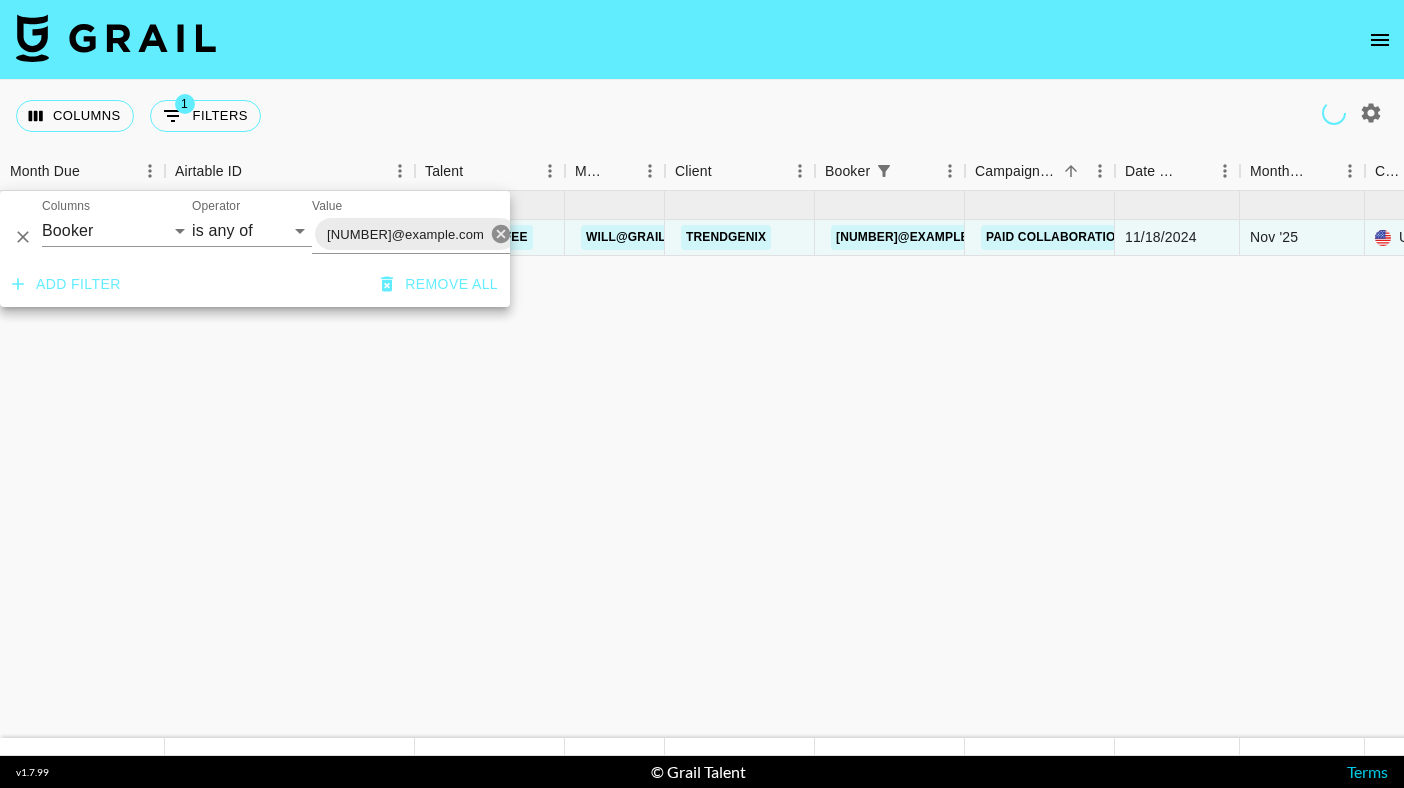 click 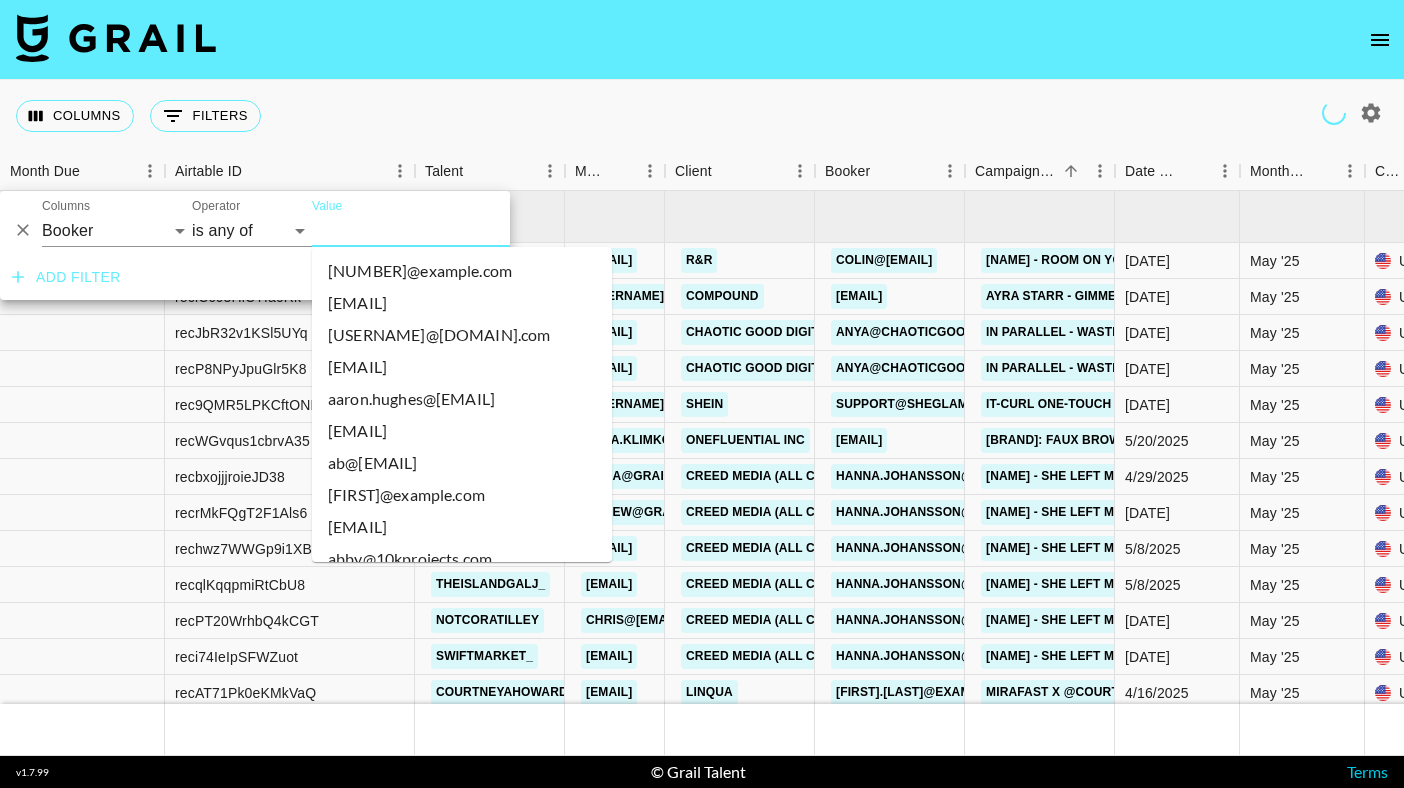 click on "Value" at bounding box center [447, 230] 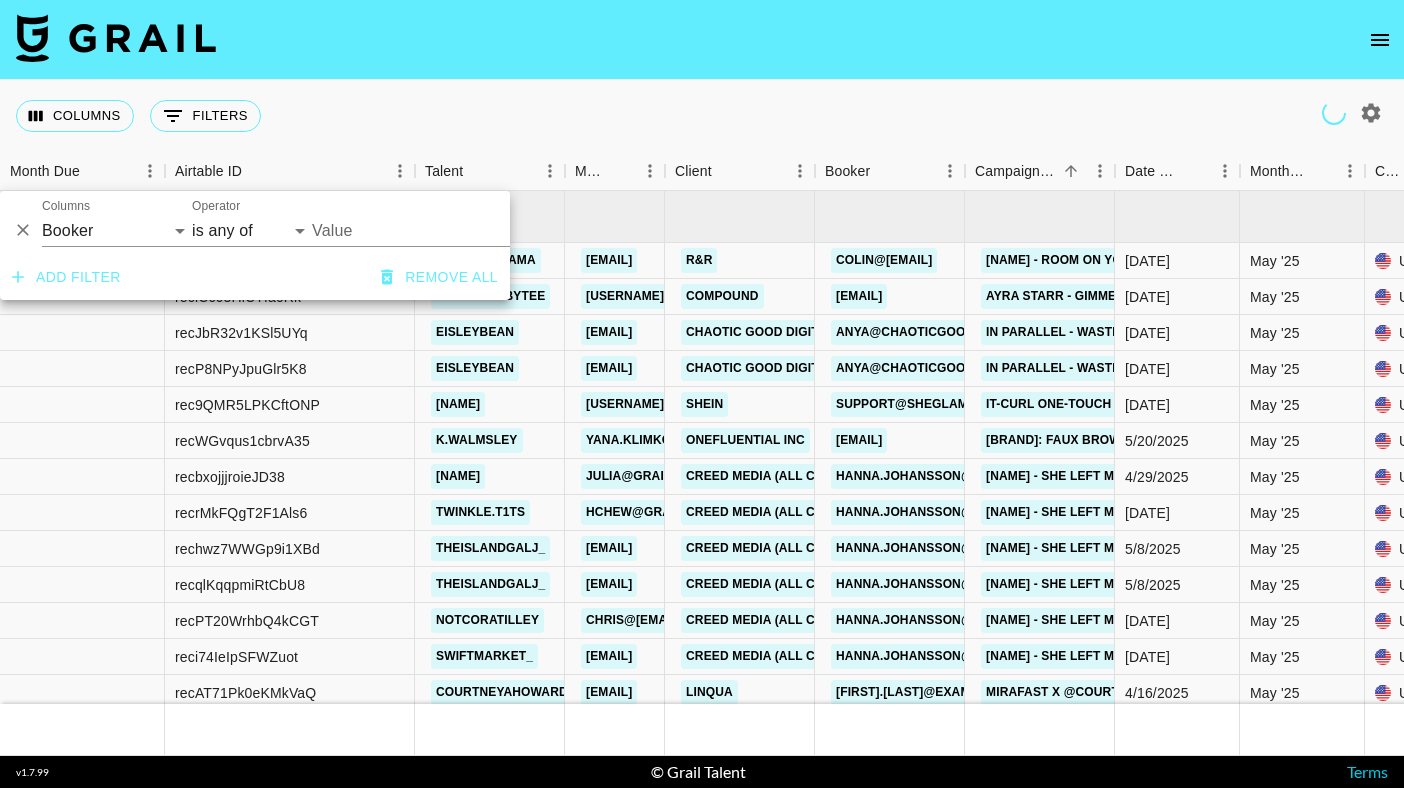 click on "Value" at bounding box center [447, 230] 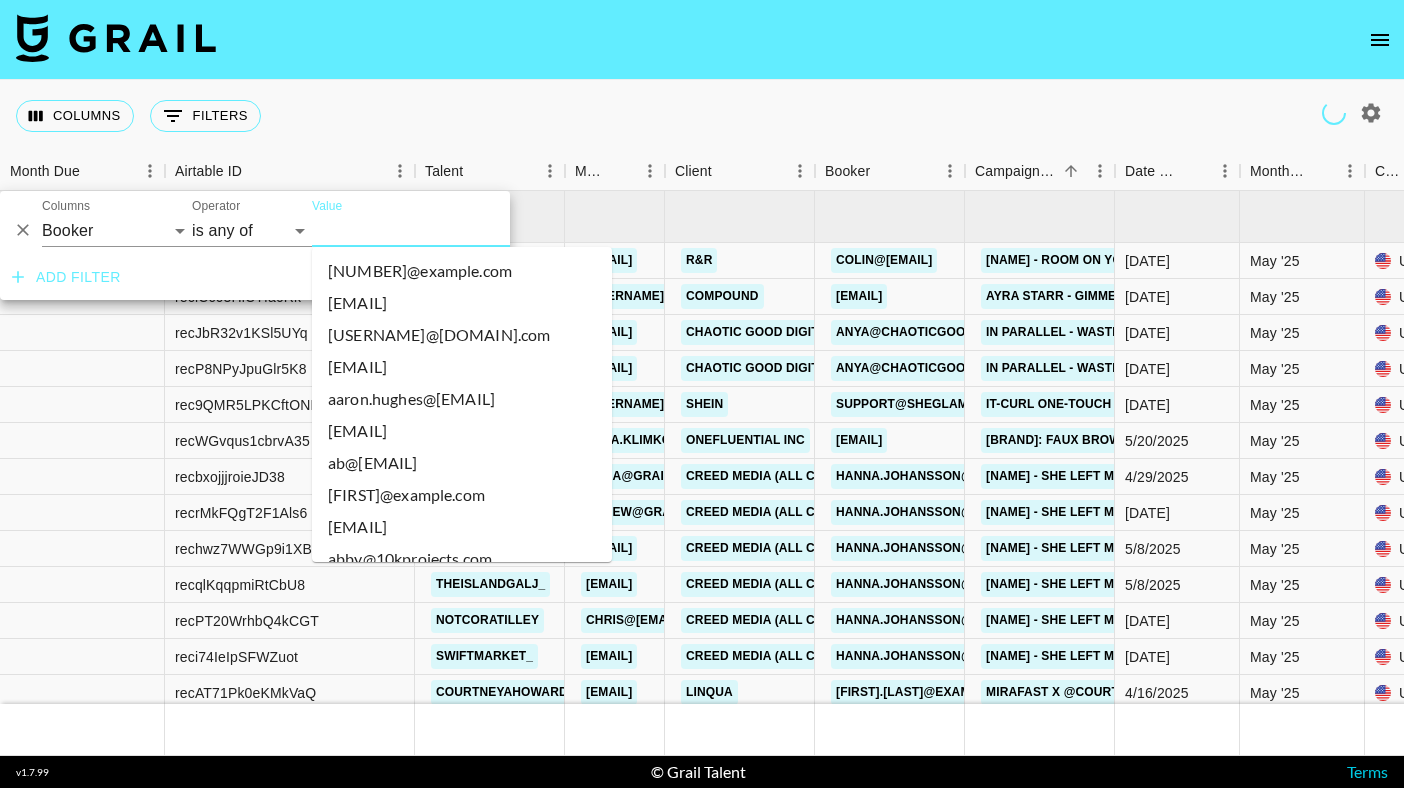 paste on "gimc" 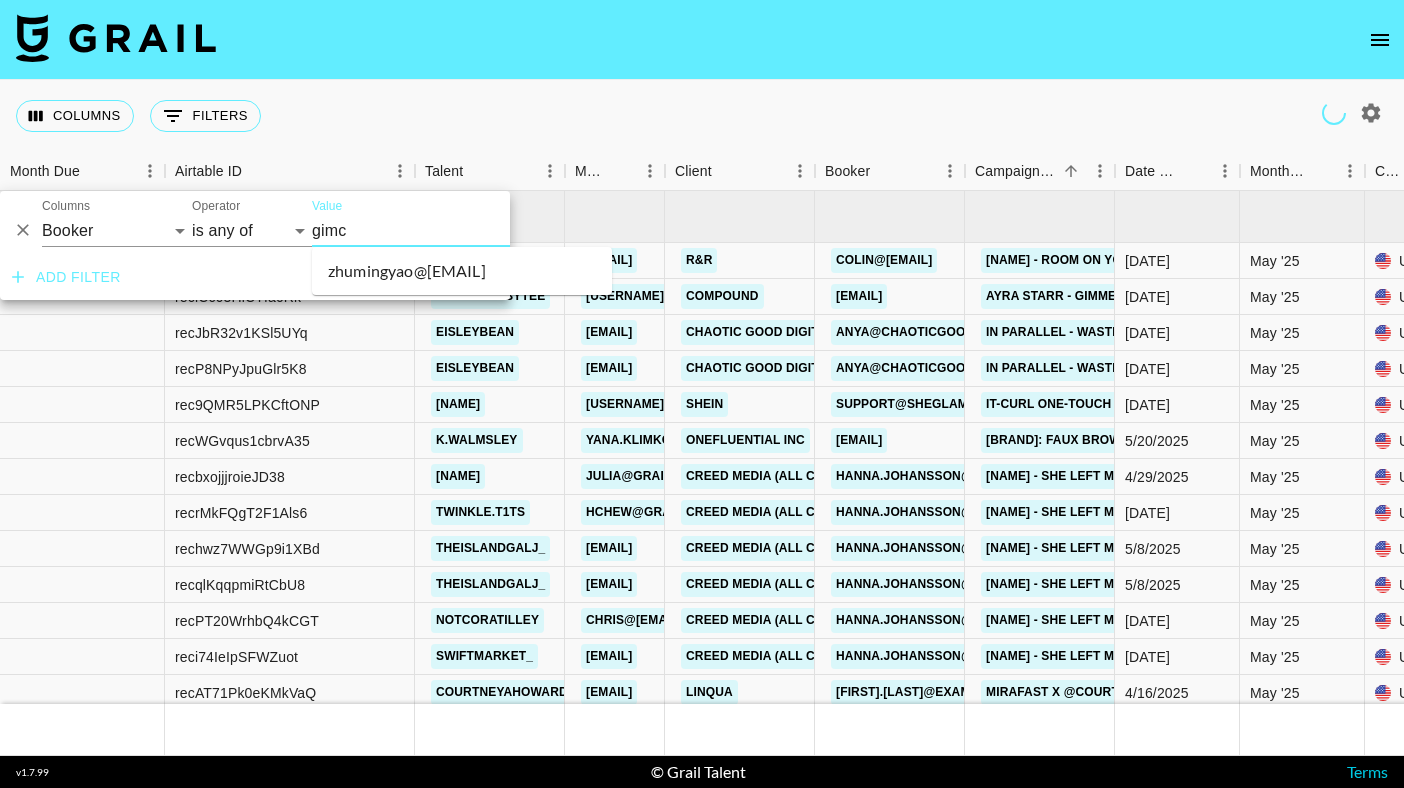 type on "gimc" 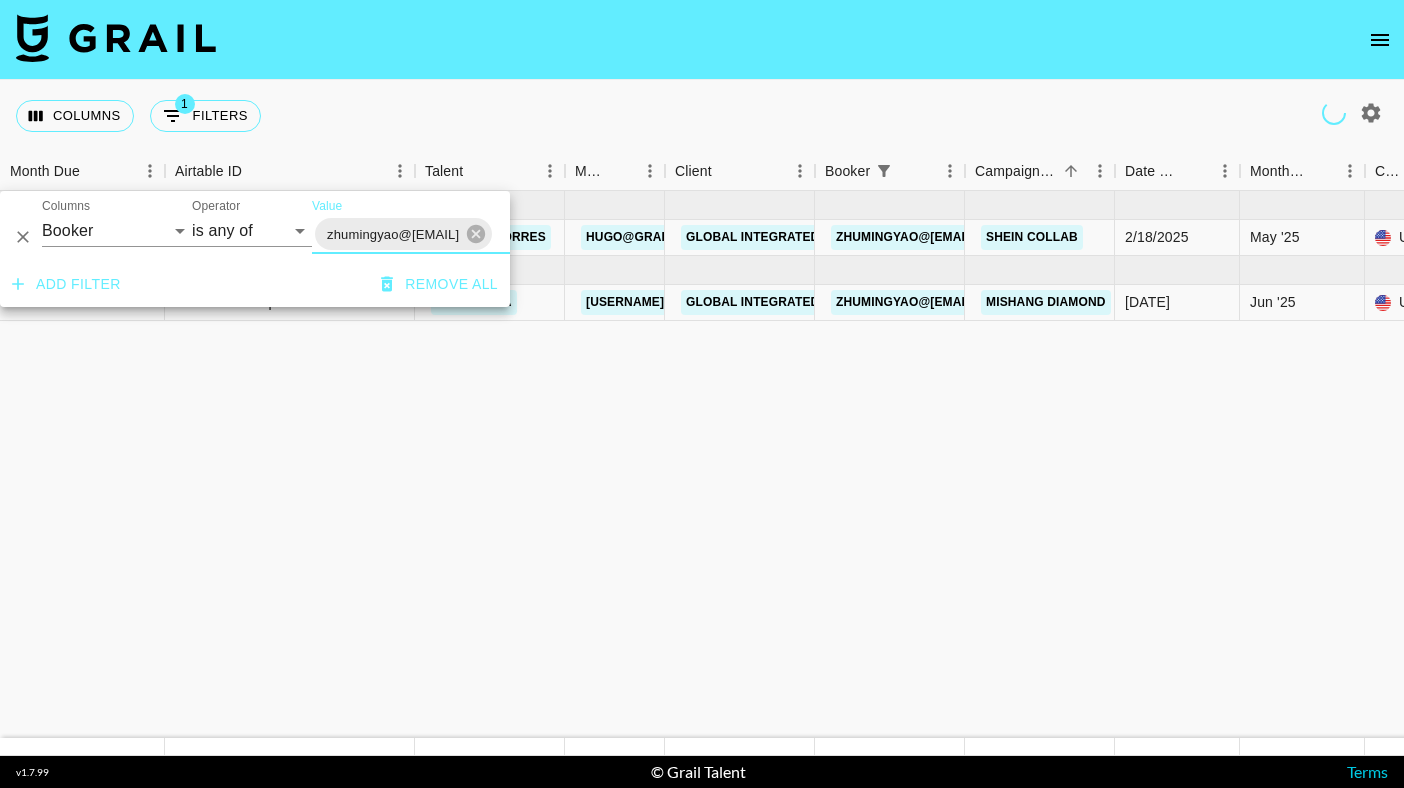 click on "[EMAIL] [FIRST] [LAST] [EMAIL] [EMAIL] [DATE] [DATE] [CURRENCY] [CURRENCY] [URL] [URL] [DATE] [DATE] [CURRENCY] [CURRENCY] [URL] [LAST] [EMAIL] [EMAIL] [EMAIL] [DATE] [DATE] [CURRENCY] [CURRENCY] [URL] [URL] [LAST] [EMAIL]" at bounding box center [1722, 464] 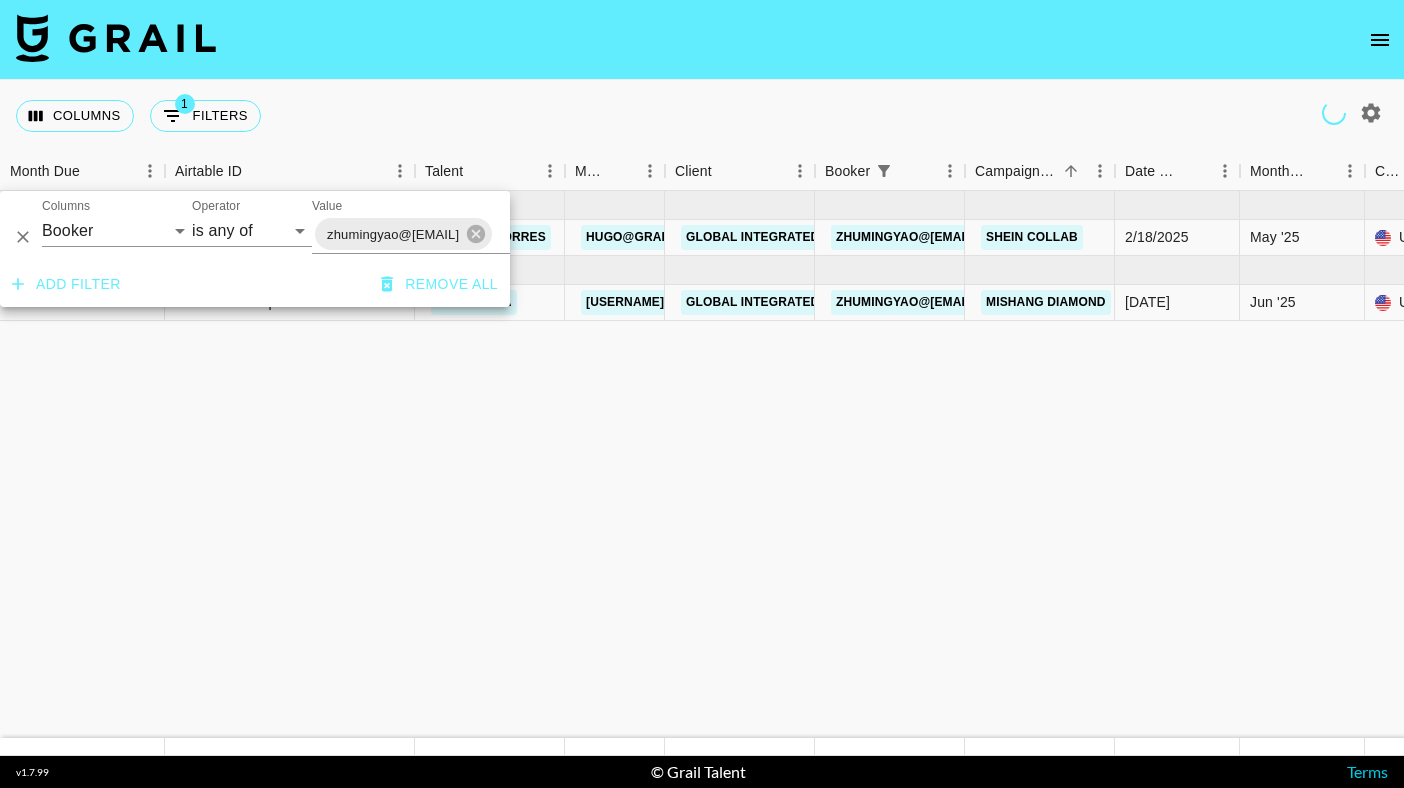 click on "[EMAIL] [FIRST] [LAST] [EMAIL] [EMAIL] [DATE] [DATE] [CURRENCY] [CURRENCY] [URL] [URL] [DATE] [DATE] [CURRENCY] [CURRENCY] [URL] [LAST] [EMAIL] [EMAIL] [EMAIL] [DATE] [DATE] [CURRENCY] [CURRENCY] [URL] [URL] [LAST] [EMAIL]" at bounding box center (1722, 464) 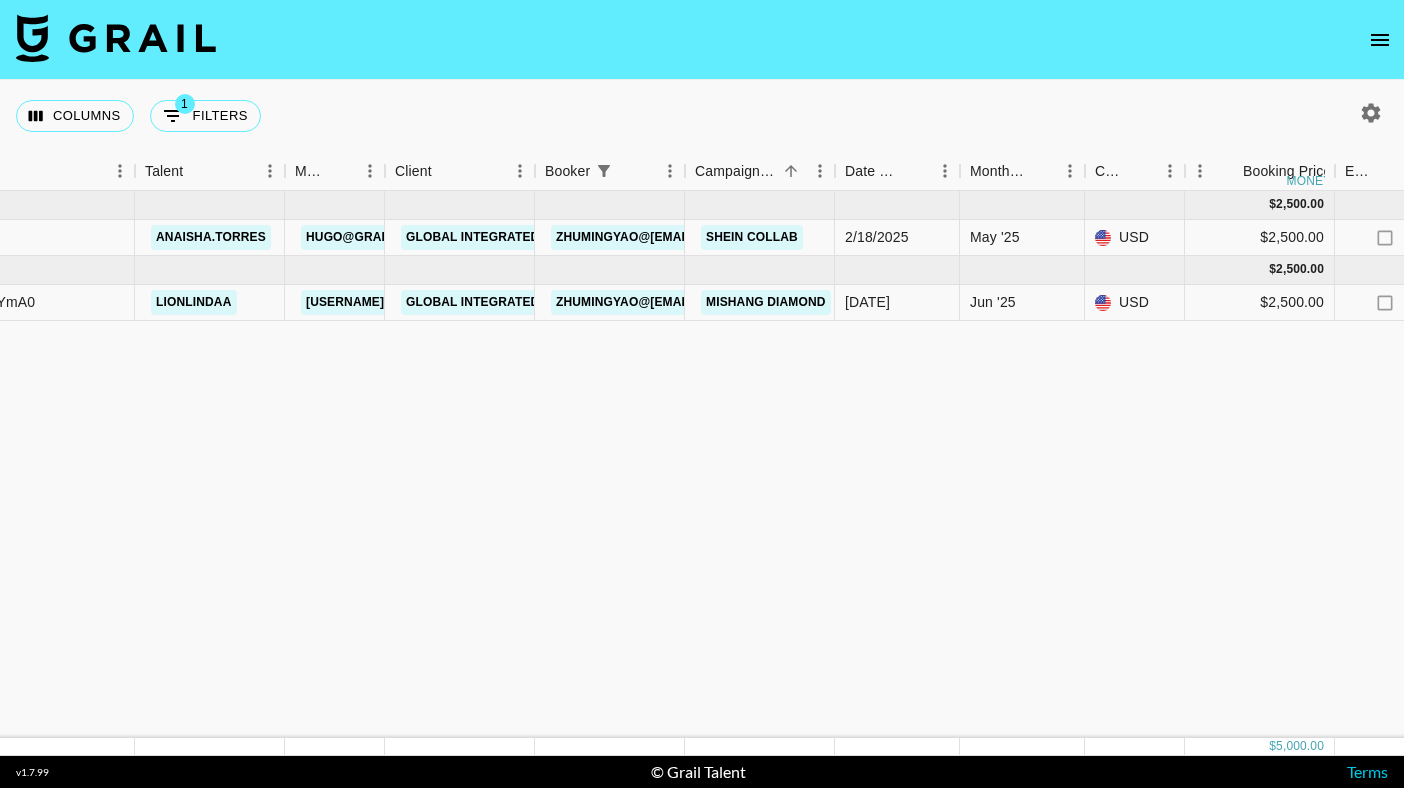 scroll, scrollTop: 0, scrollLeft: 0, axis: both 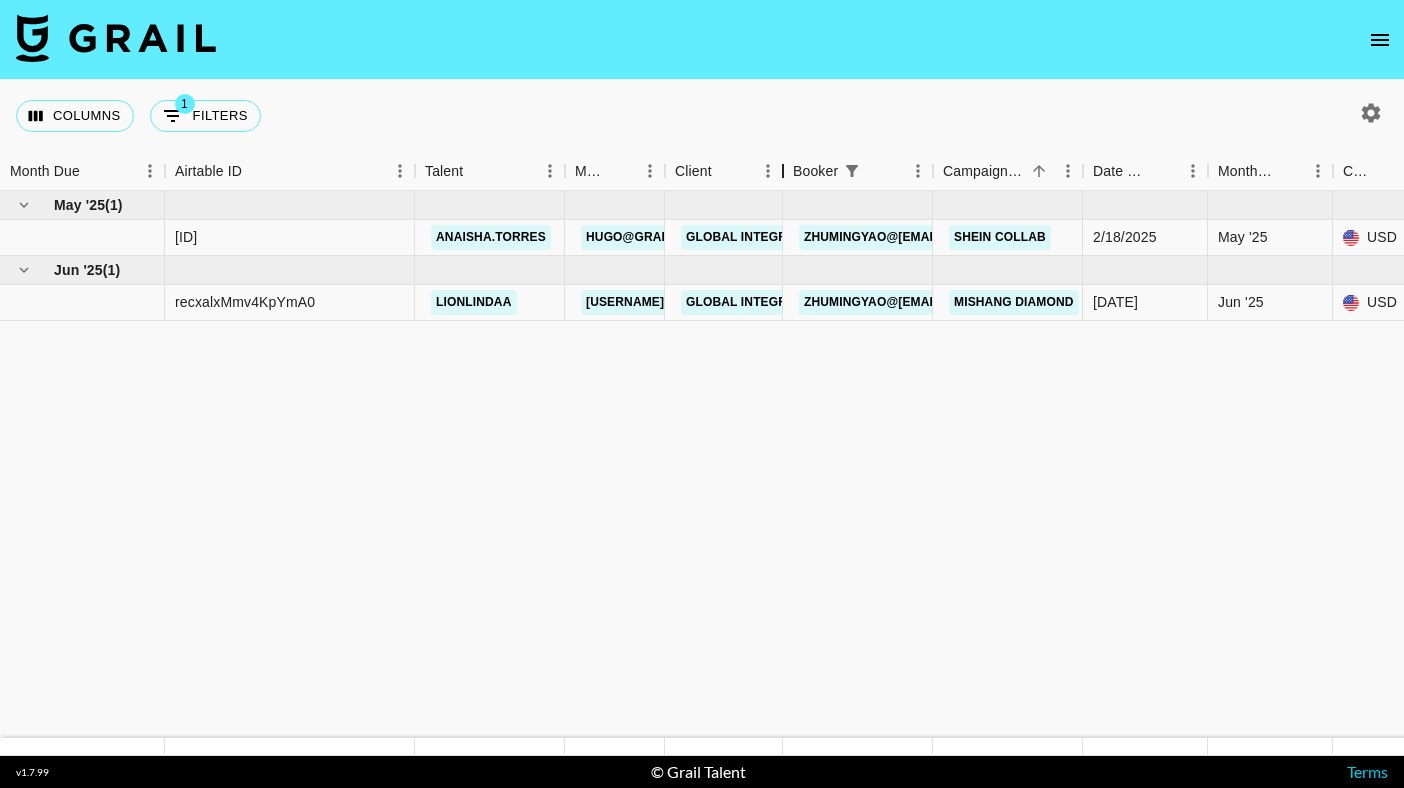 drag, startPoint x: 818, startPoint y: 170, endPoint x: 782, endPoint y: 145, distance: 43.829212 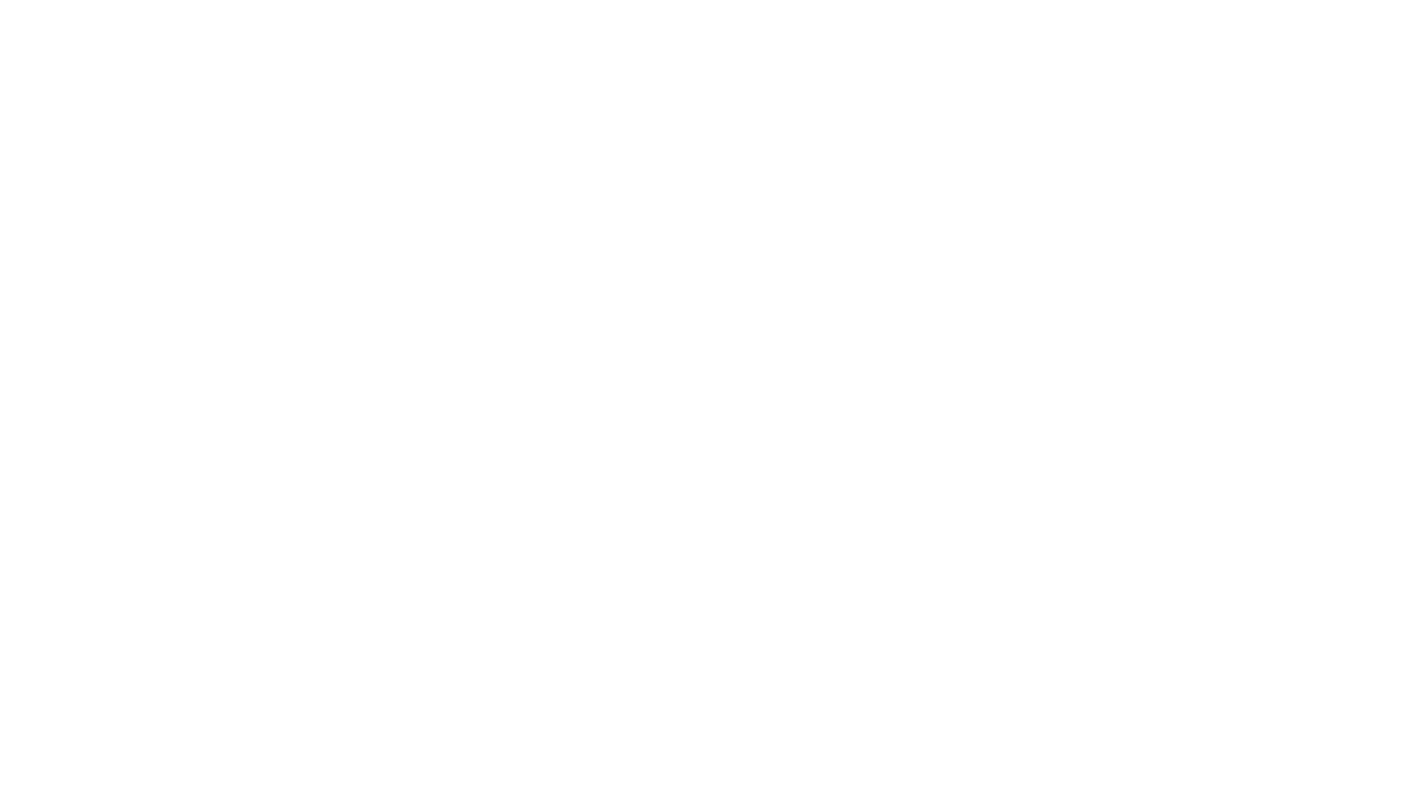 scroll, scrollTop: 0, scrollLeft: 0, axis: both 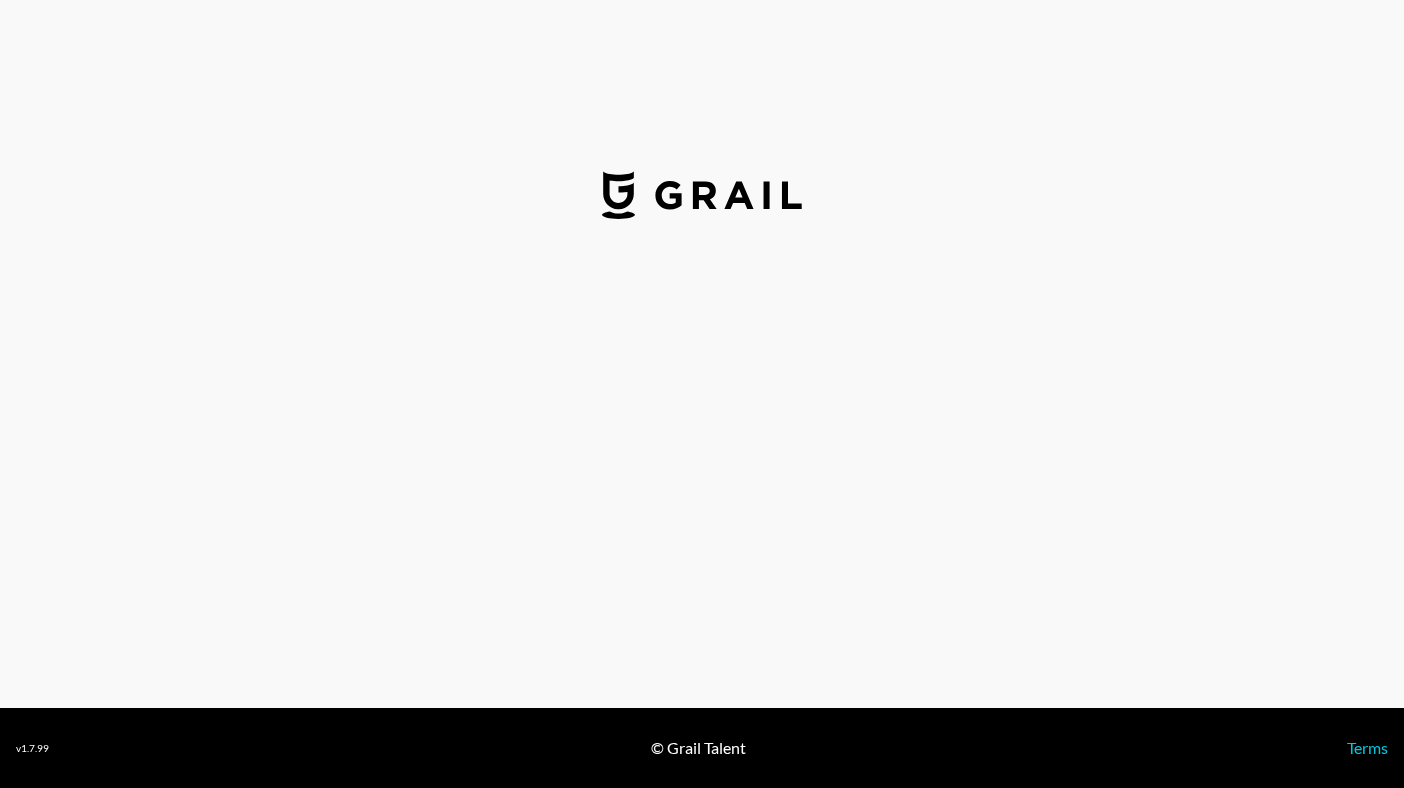 select on "USD" 